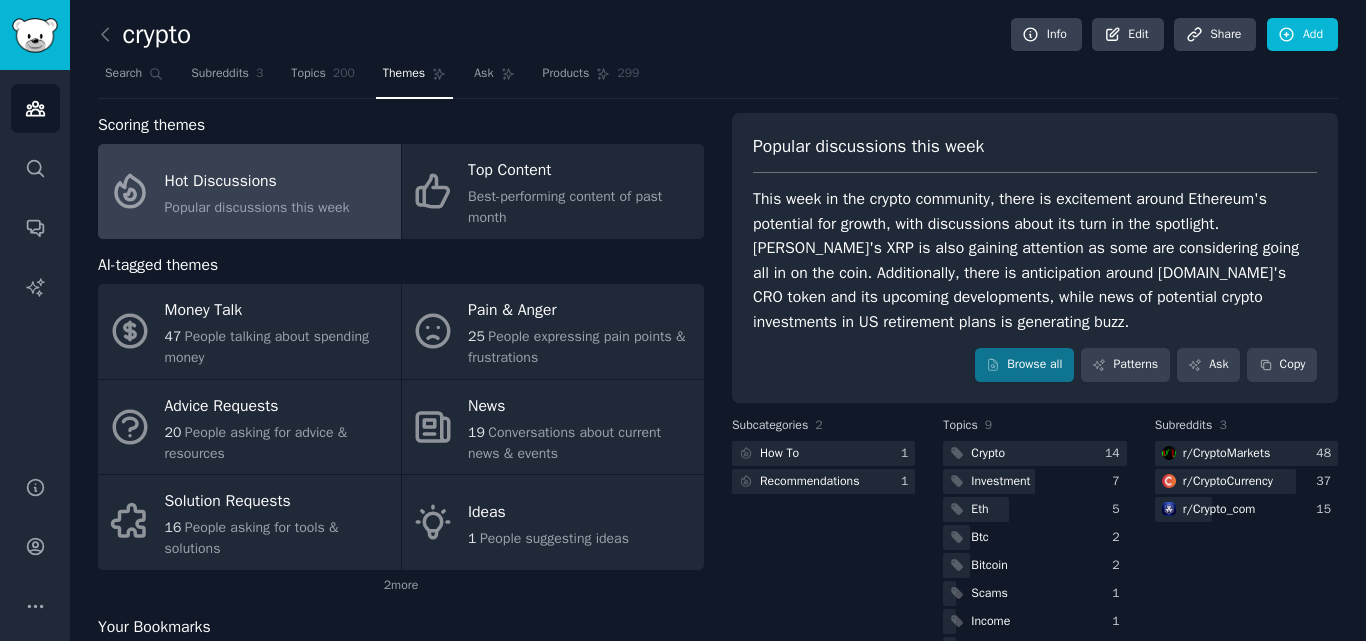 scroll, scrollTop: 0, scrollLeft: 0, axis: both 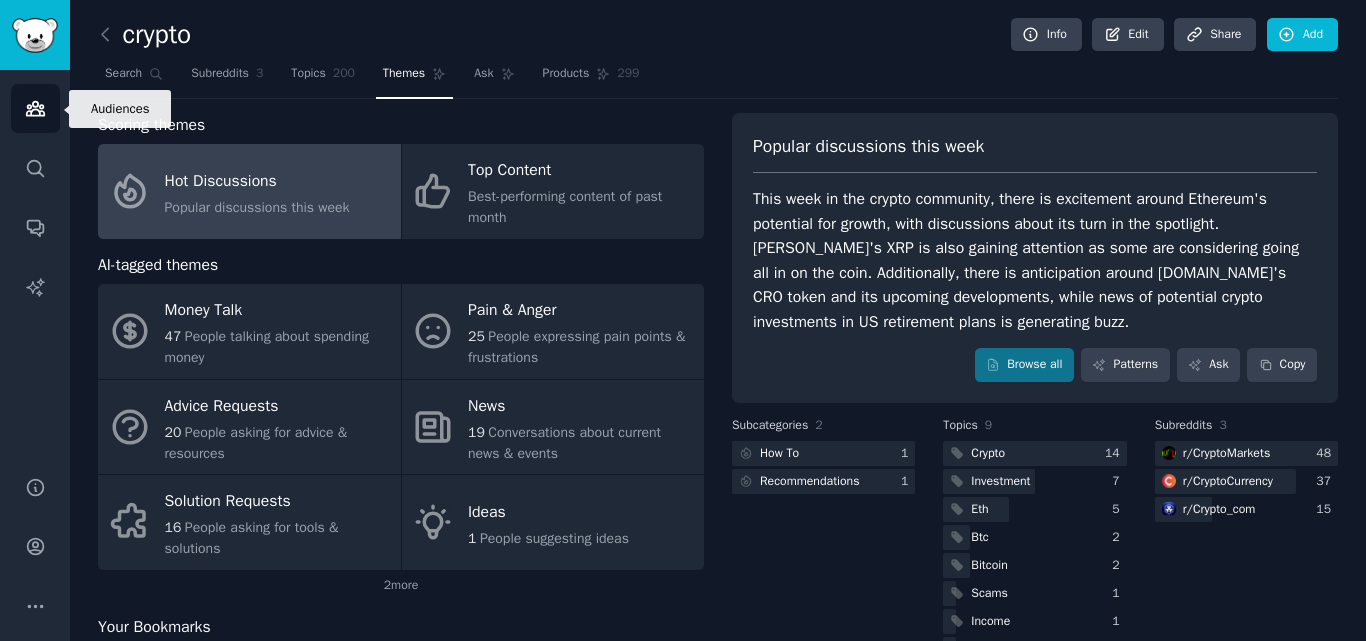 click 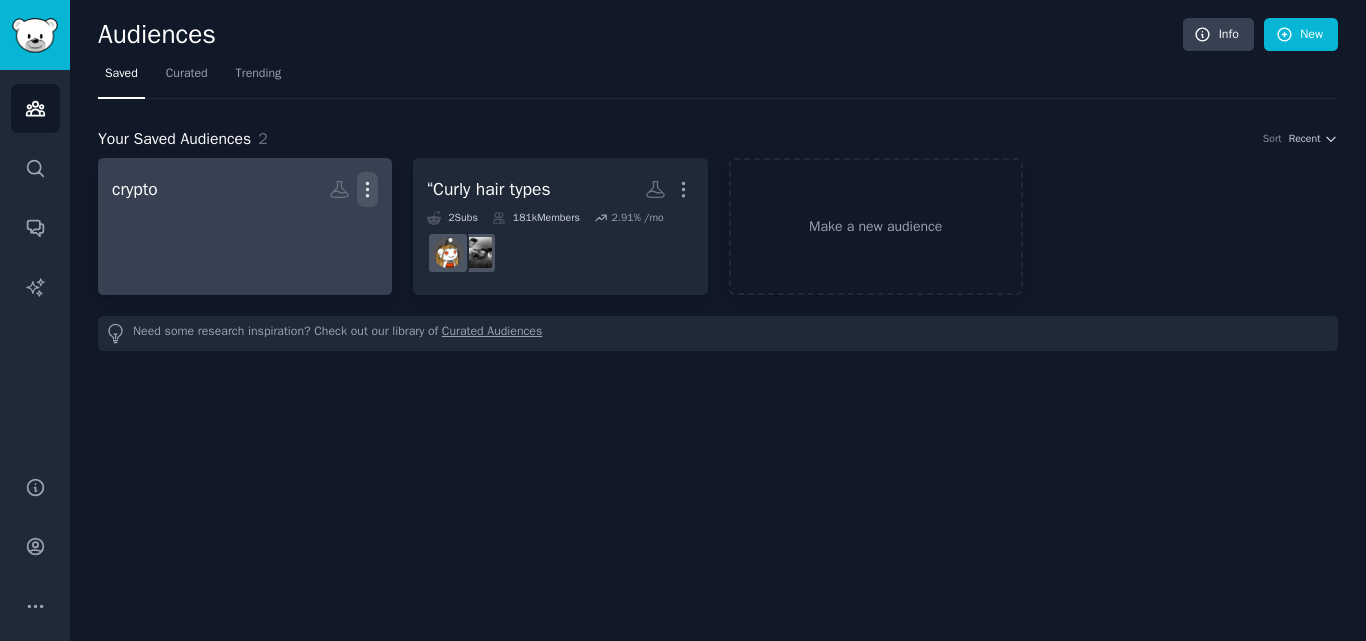 click 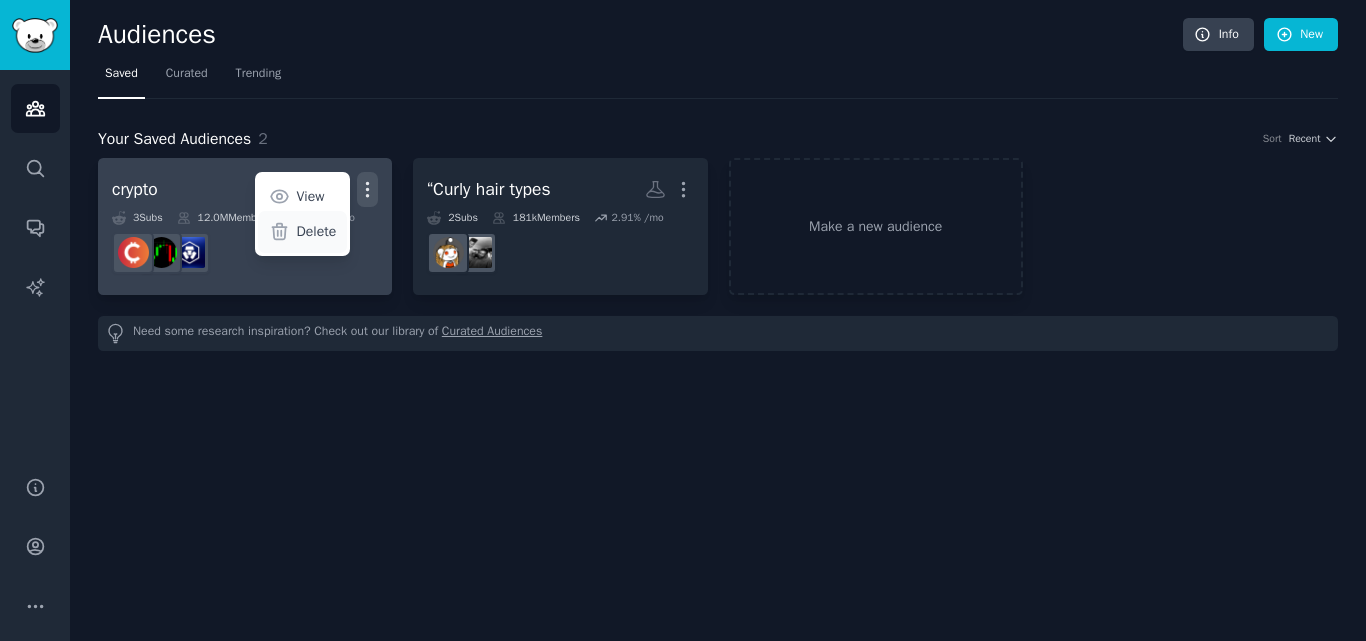 click on "Delete" at bounding box center (317, 231) 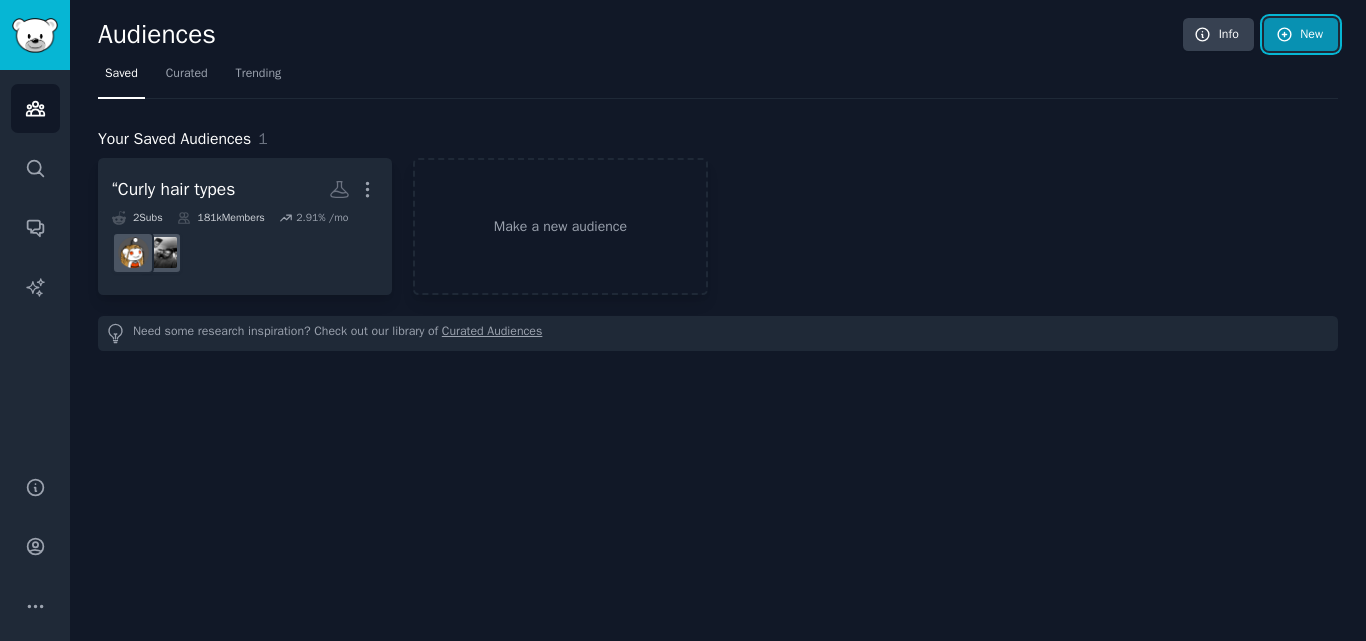 click on "New" at bounding box center (1301, 35) 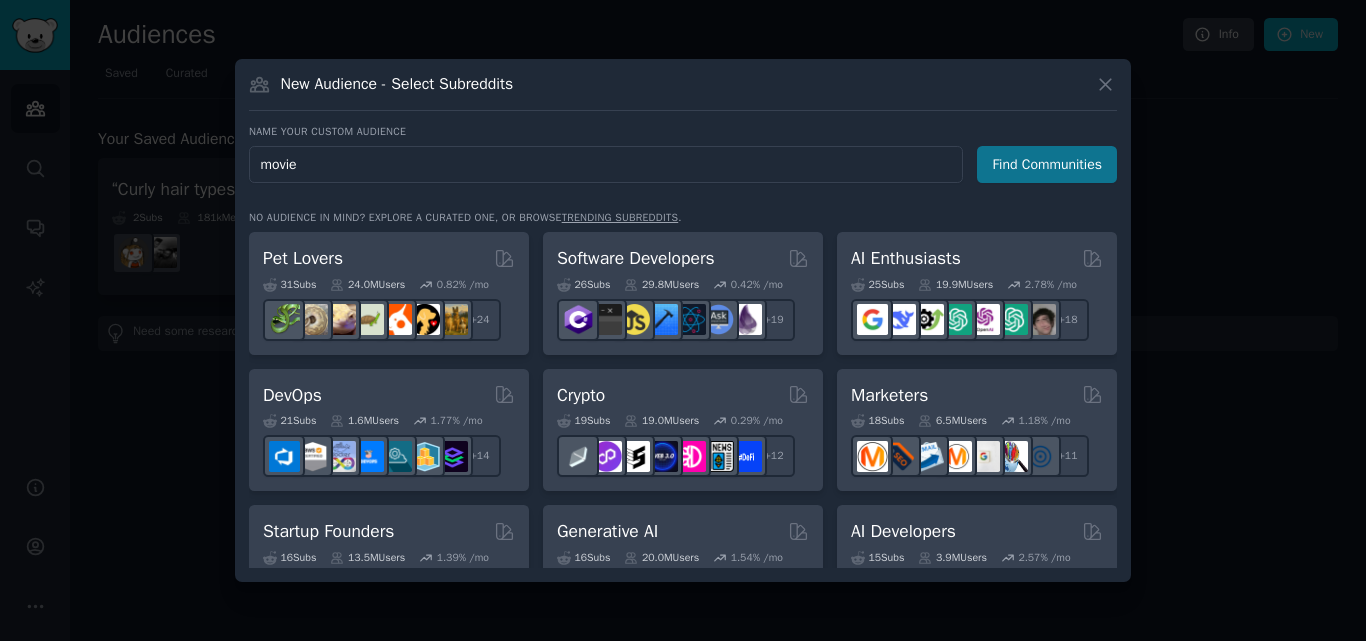 type on "movie" 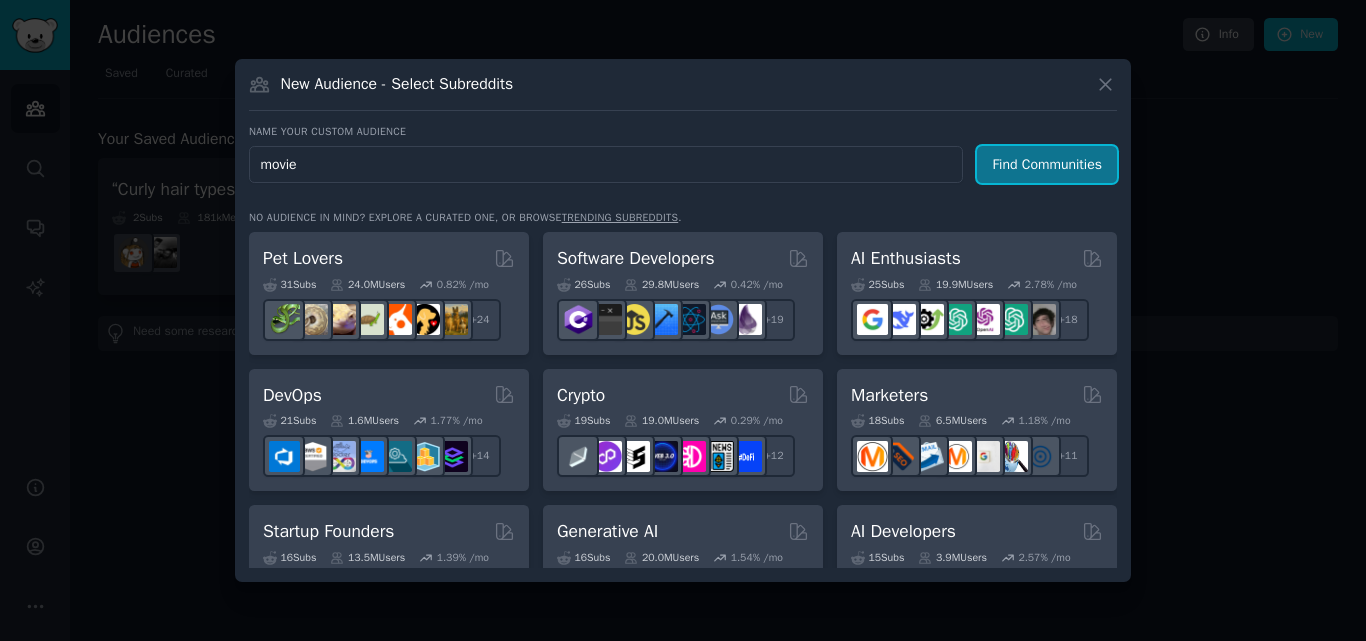 click on "Find Communities" at bounding box center (1047, 164) 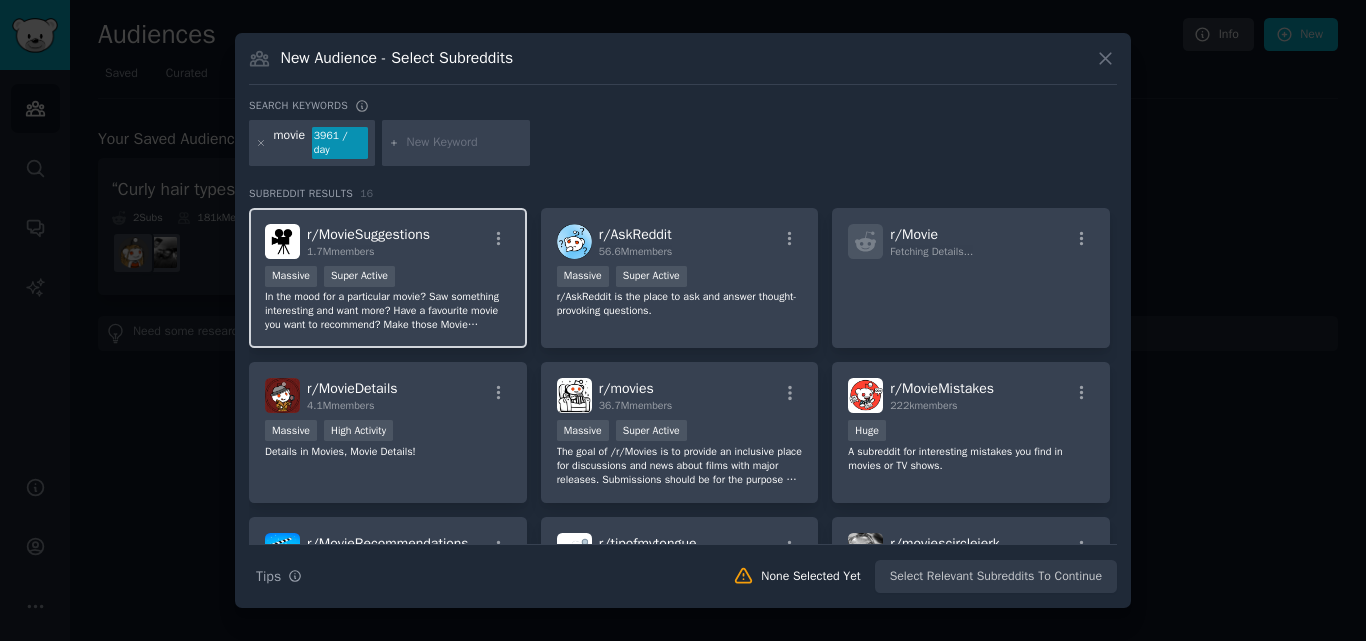 click on "In the mood for a particular movie? Saw something interesting and want more? Have a favourite movie you want to recommend? Make those Movie Suggestions." at bounding box center (388, 311) 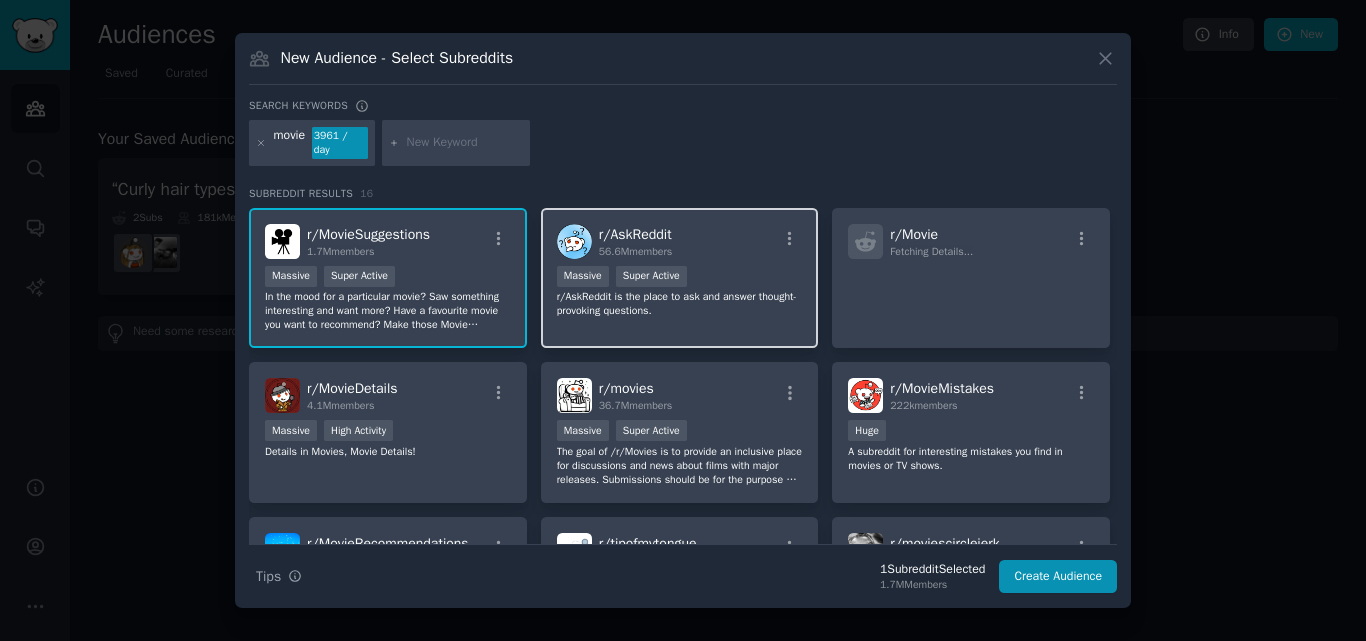 click on ">= 95th percentile for submissions / day Massive Super Active" at bounding box center [680, 278] 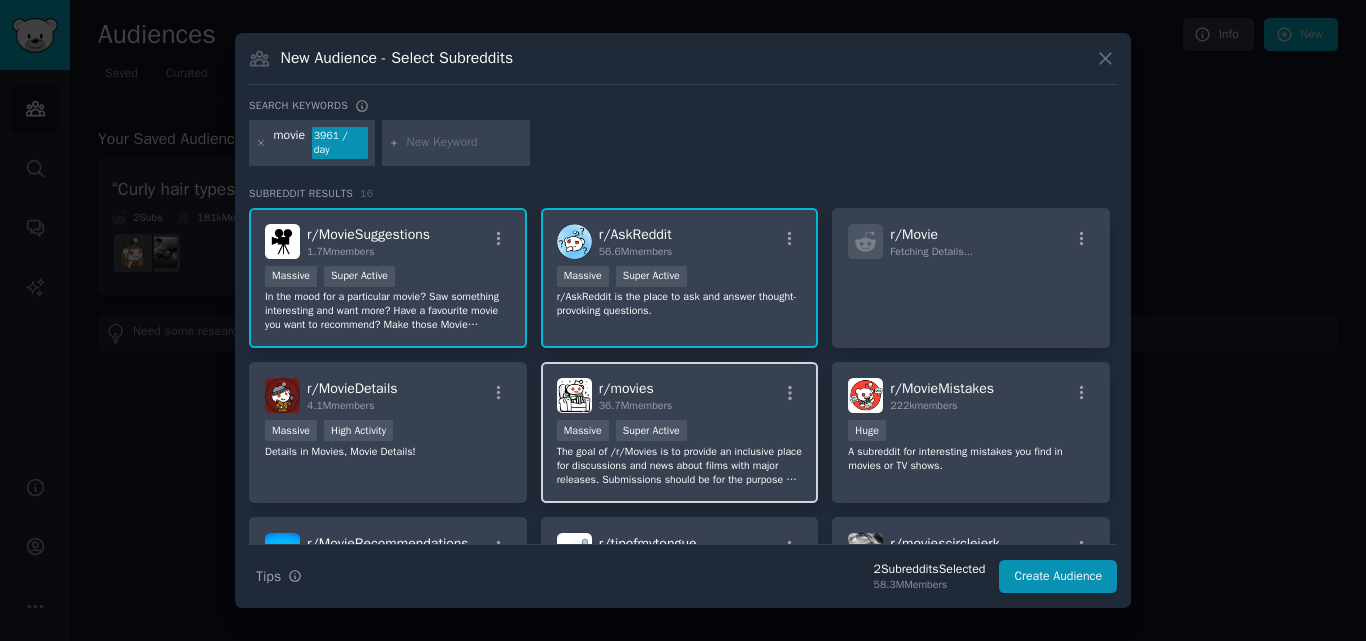 click on "r/ movies 36.7M  members Massive Super Active The goal of /r/Movies is to provide an inclusive place for discussions and news about films with major releases. Submissions should be for the purpose of informing or initiating a discussion, not just to entertain readers. Read our extensive list of rules for more information on other types of posts like fan-art and self-promotion, or message the moderators if you have any questions." at bounding box center (680, 432) 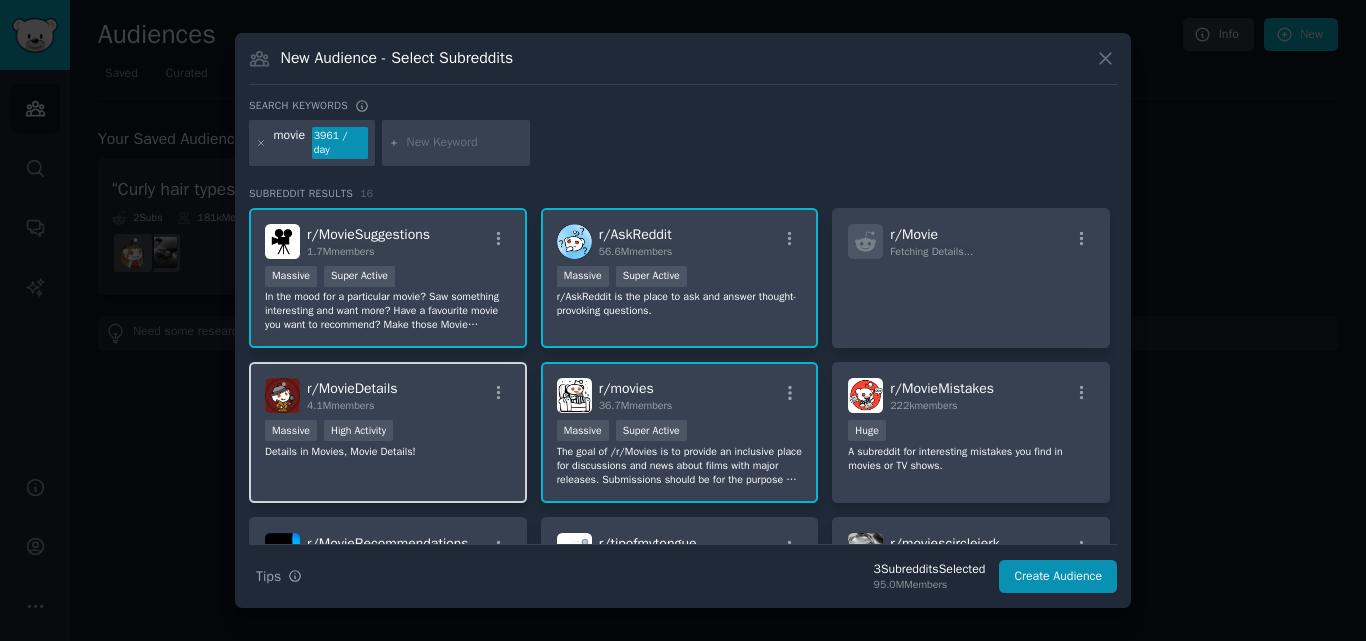 click on "r/ MovieDetails 4.1M  members Massive High Activity Details in Movies, Movie Details!" at bounding box center [388, 432] 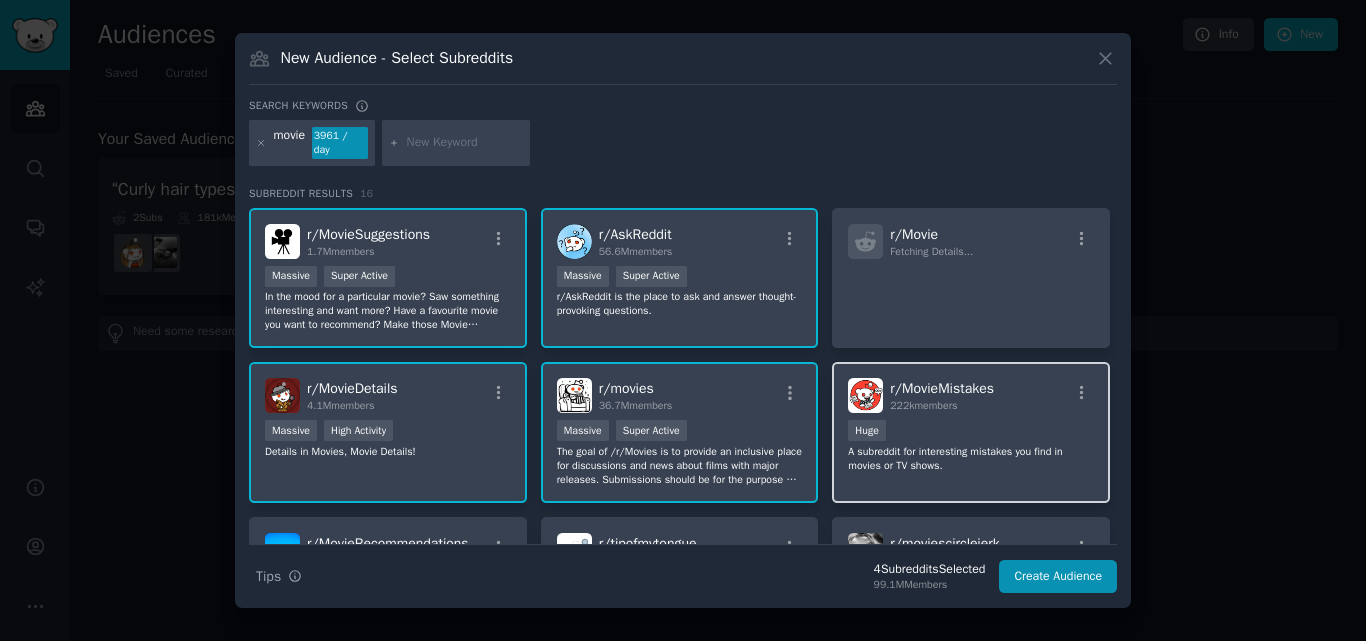 click on "222k  members" at bounding box center (923, 405) 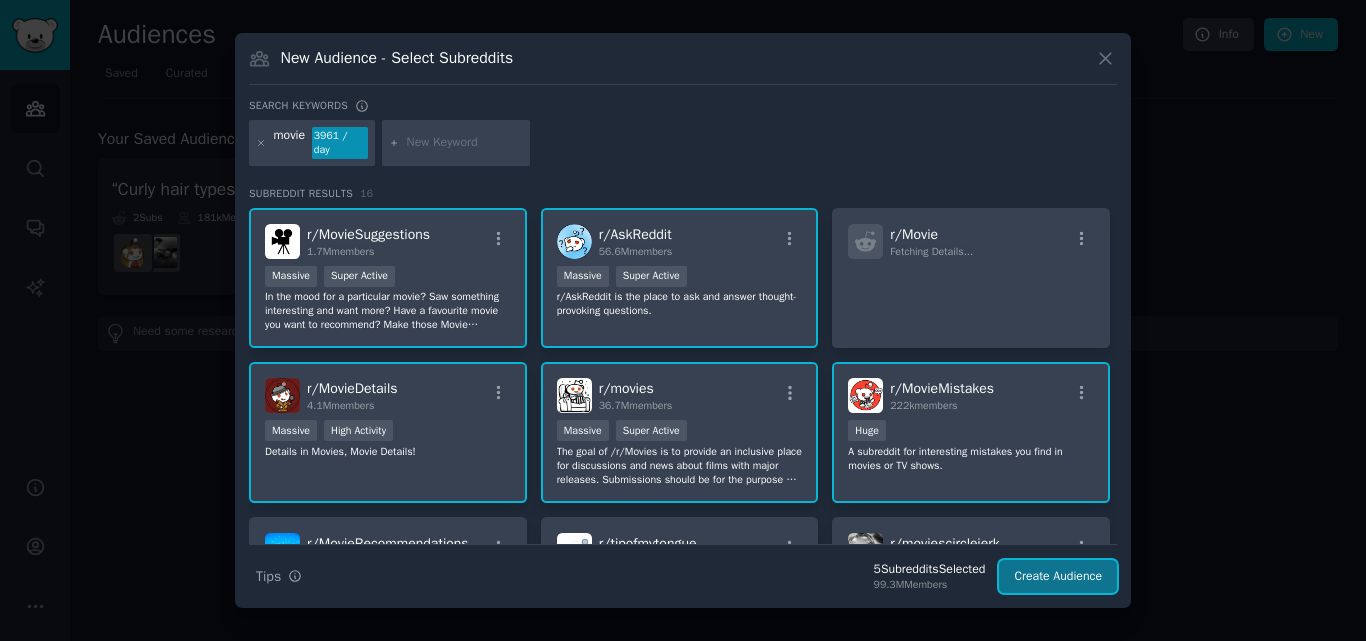 click on "Create Audience" at bounding box center (1058, 577) 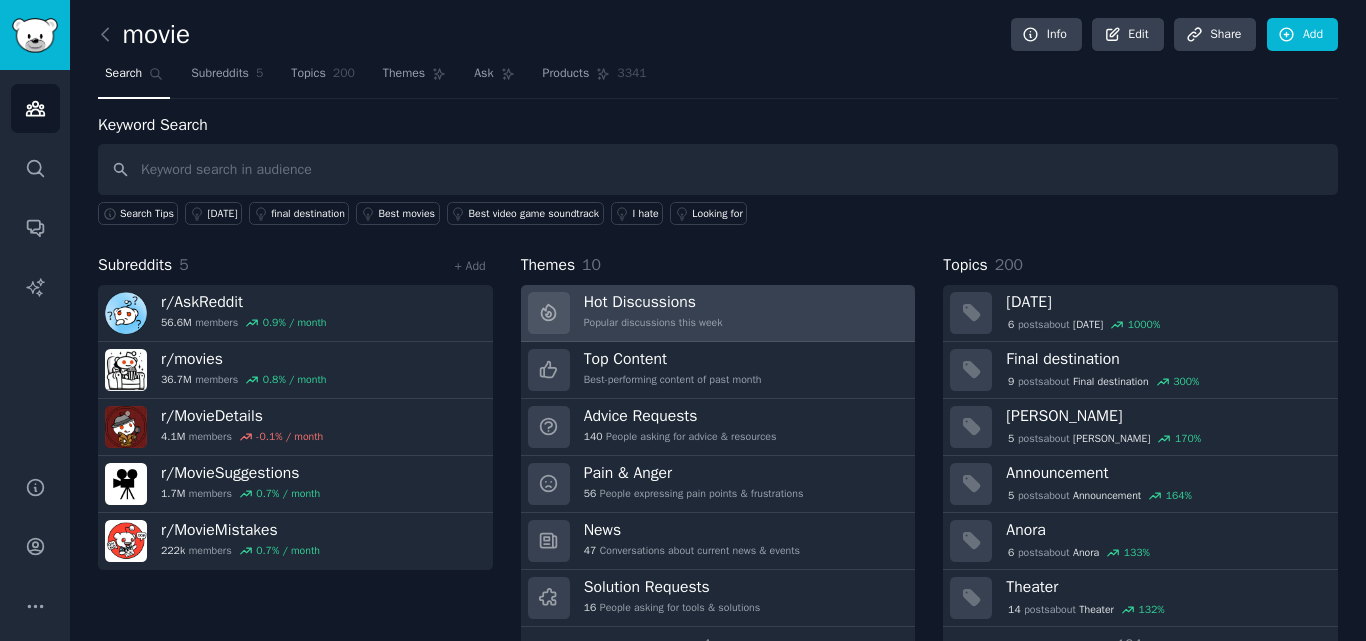 click on "Hot Discussions Popular discussions this week" at bounding box center (653, 313) 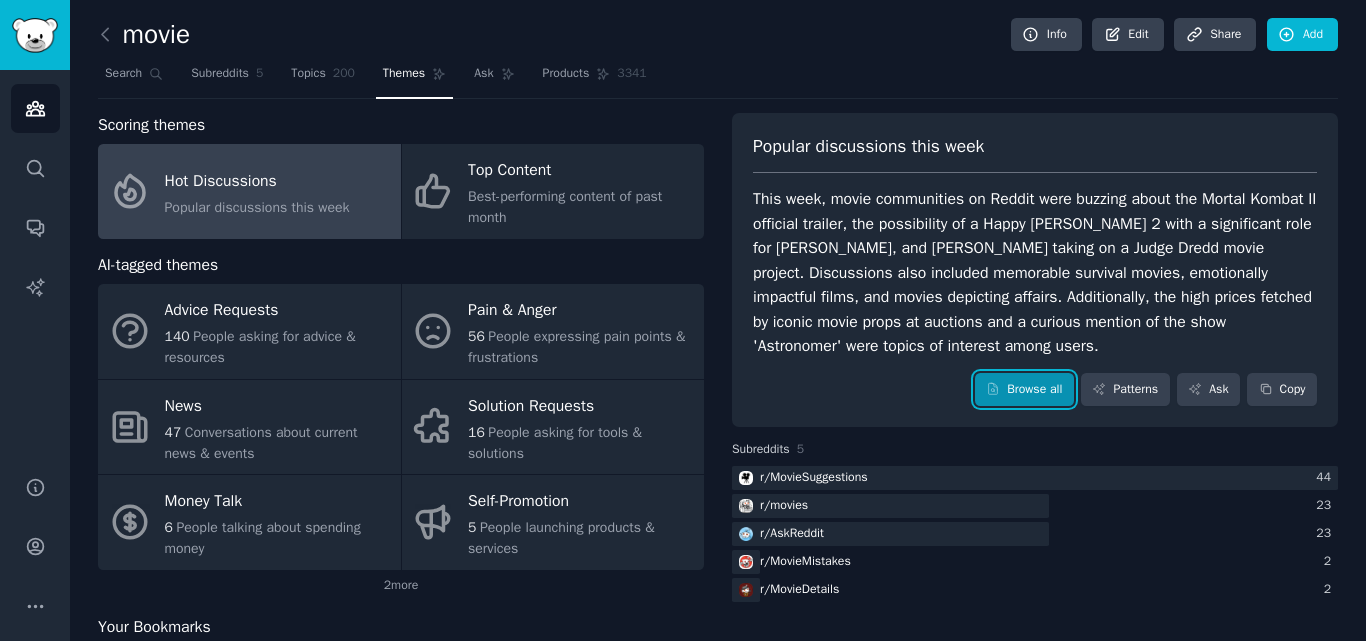 click on "Browse all" at bounding box center (1024, 390) 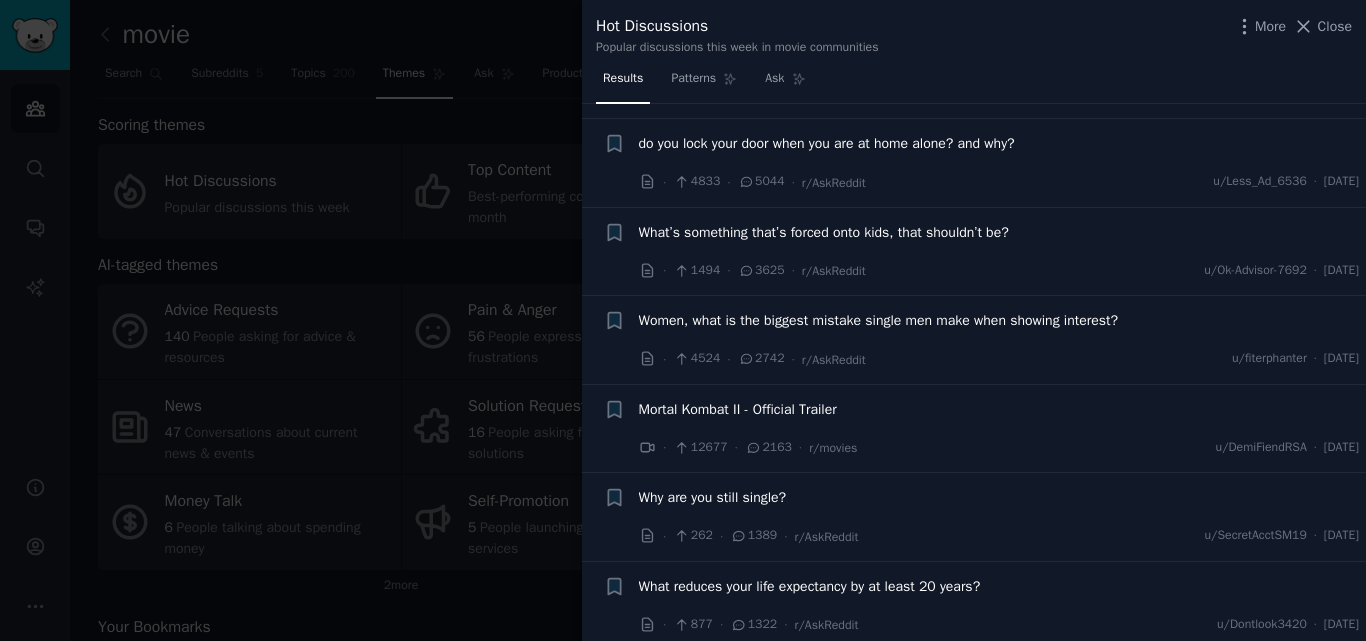 scroll, scrollTop: 0, scrollLeft: 0, axis: both 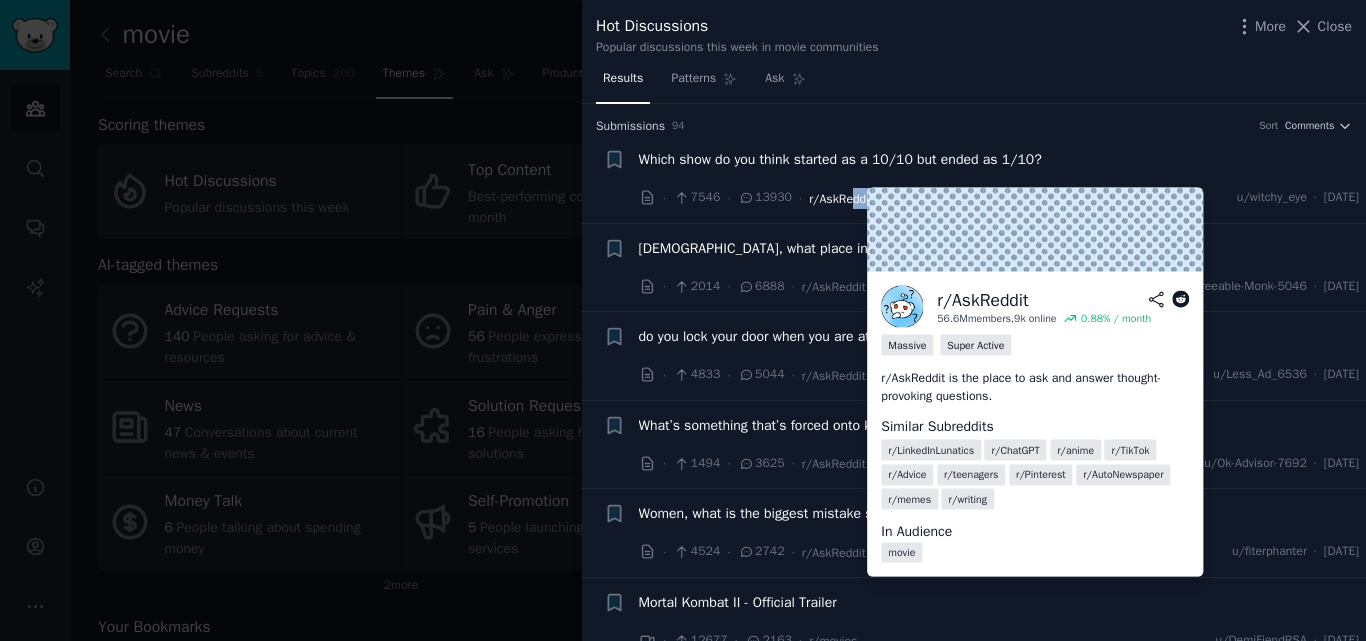 drag, startPoint x: 879, startPoint y: 202, endPoint x: 847, endPoint y: 202, distance: 32 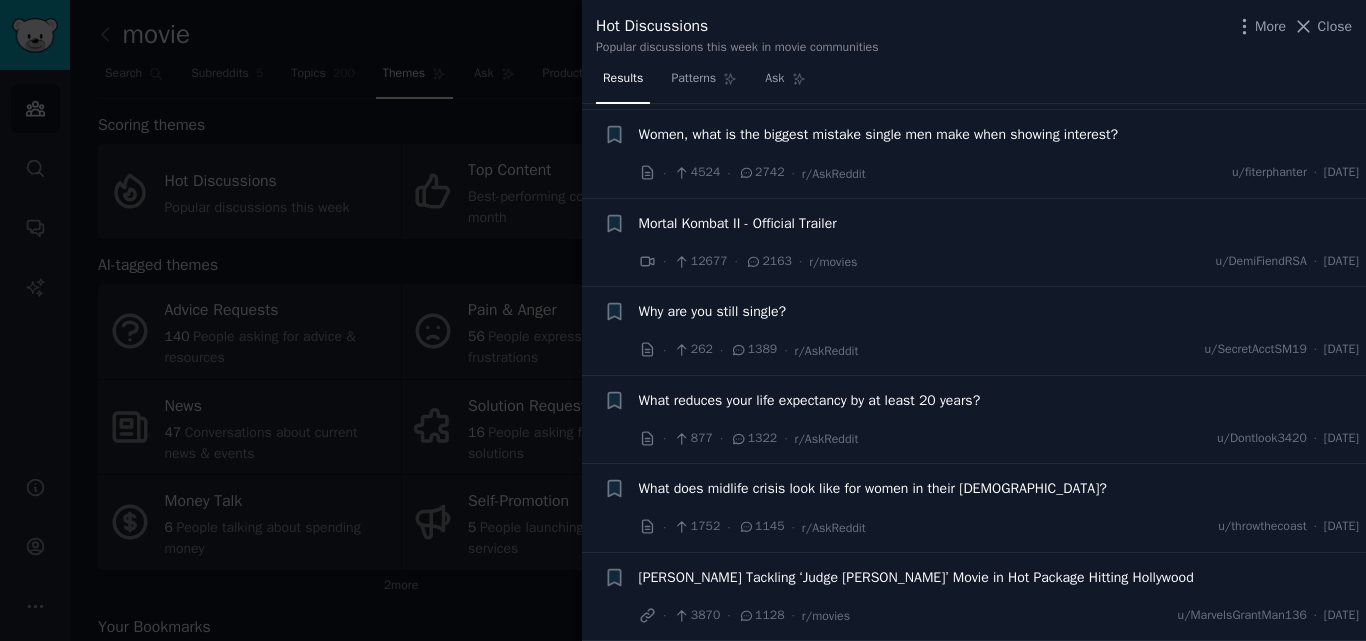 scroll, scrollTop: 380, scrollLeft: 0, axis: vertical 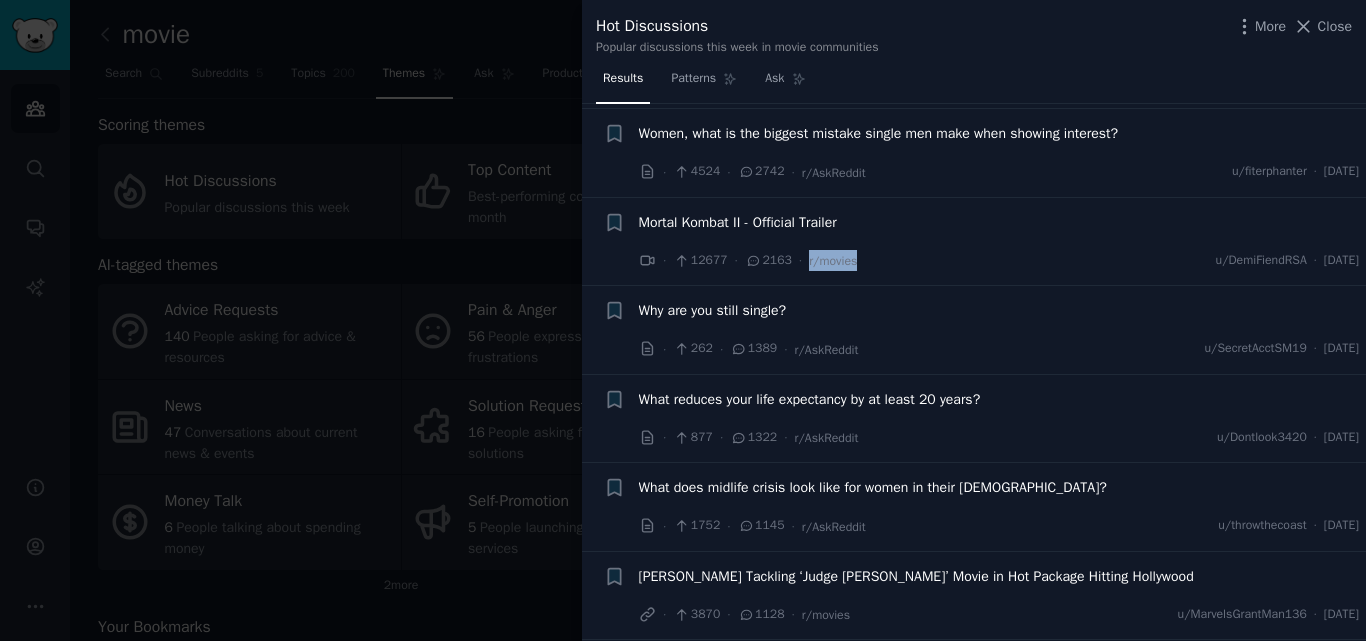 drag, startPoint x: 855, startPoint y: 262, endPoint x: 794, endPoint y: 260, distance: 61.03278 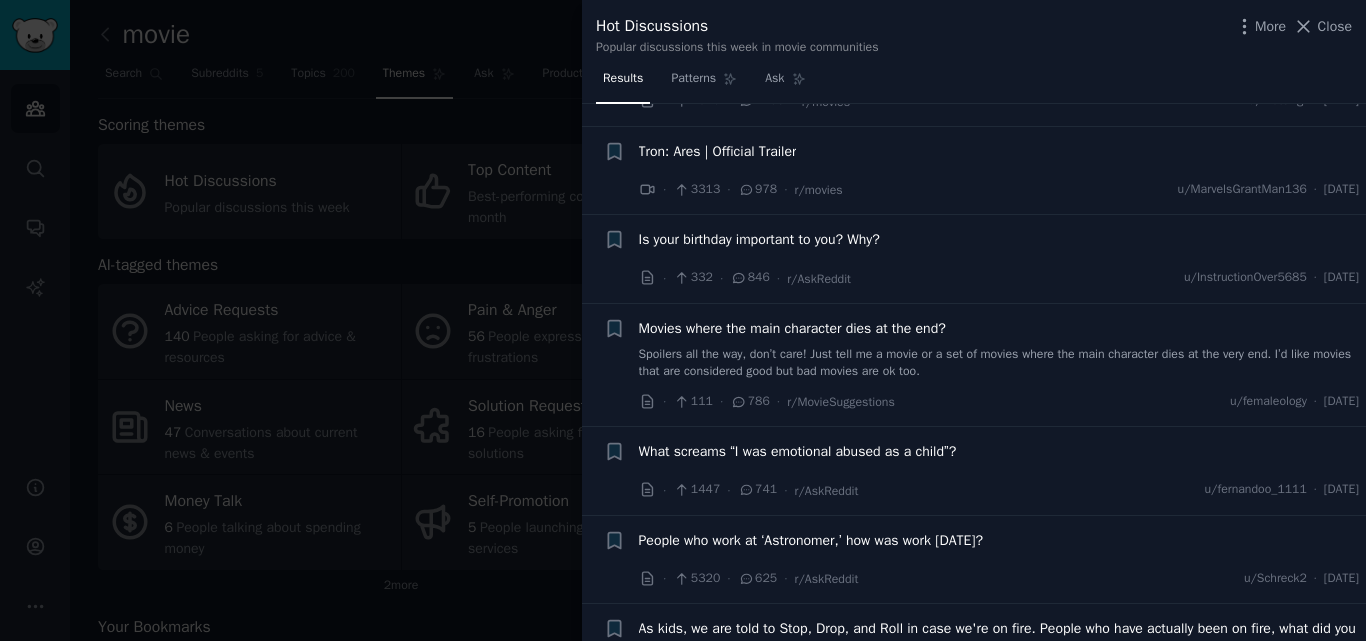 scroll, scrollTop: 1018, scrollLeft: 0, axis: vertical 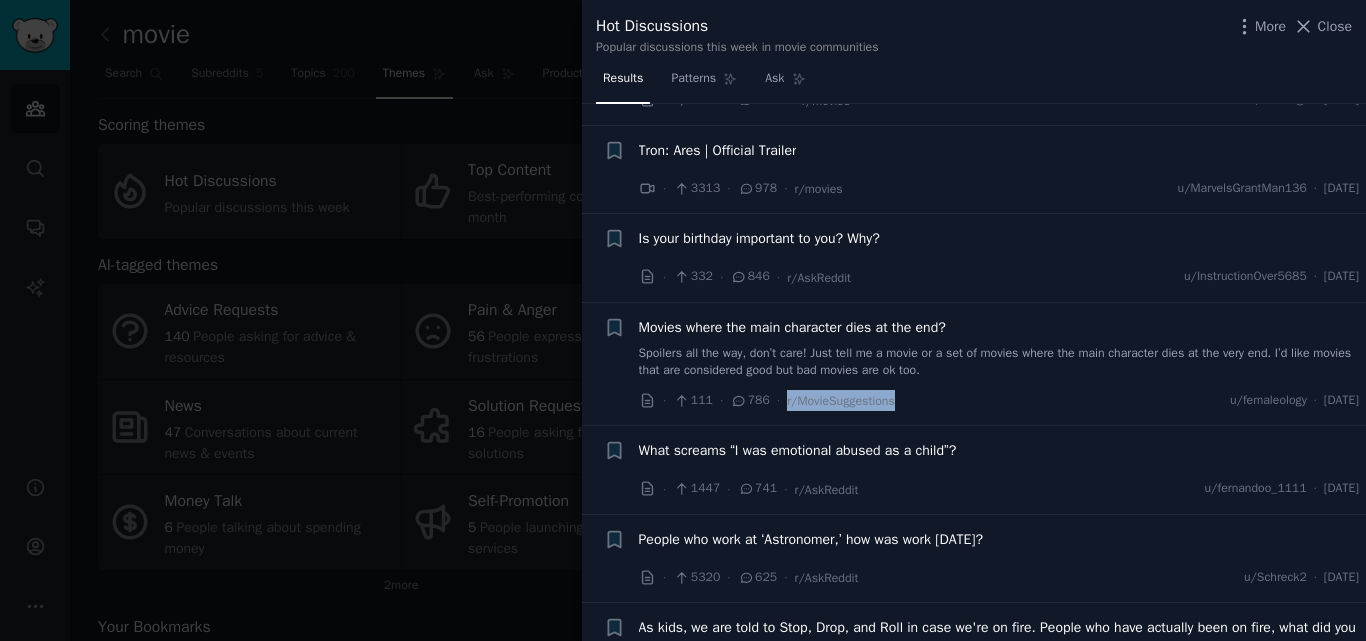 drag, startPoint x: 890, startPoint y: 398, endPoint x: 771, endPoint y: 412, distance: 119.8207 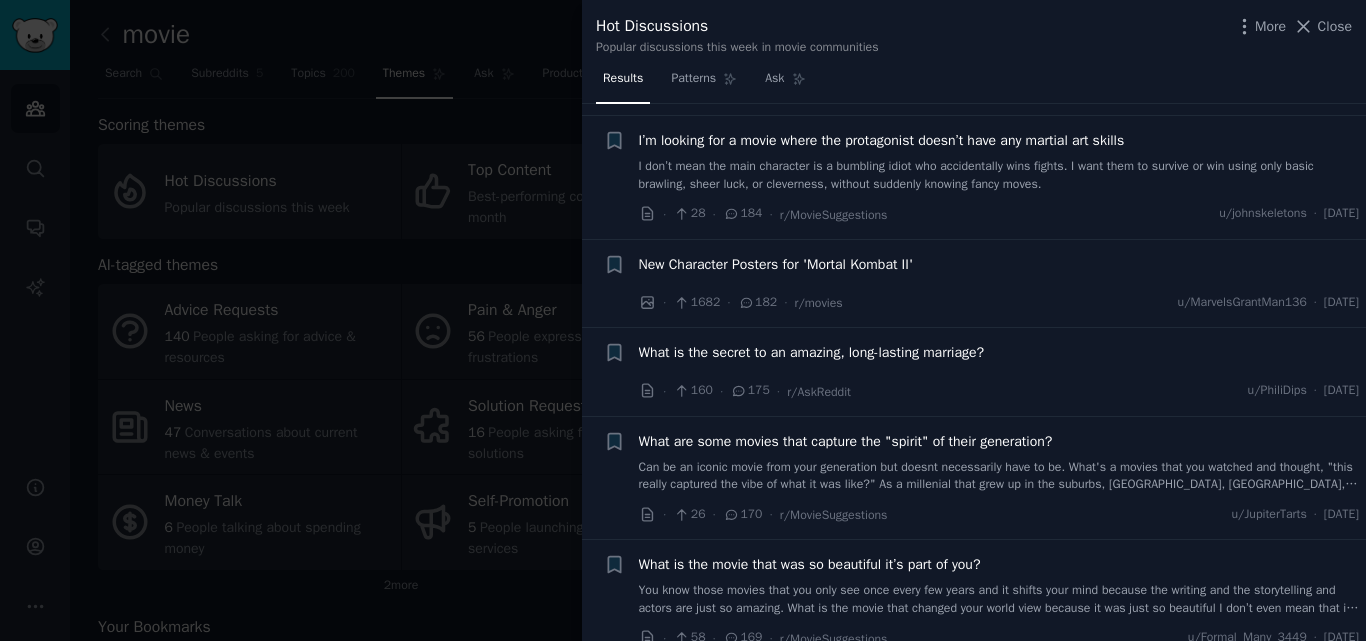 scroll, scrollTop: 2993, scrollLeft: 0, axis: vertical 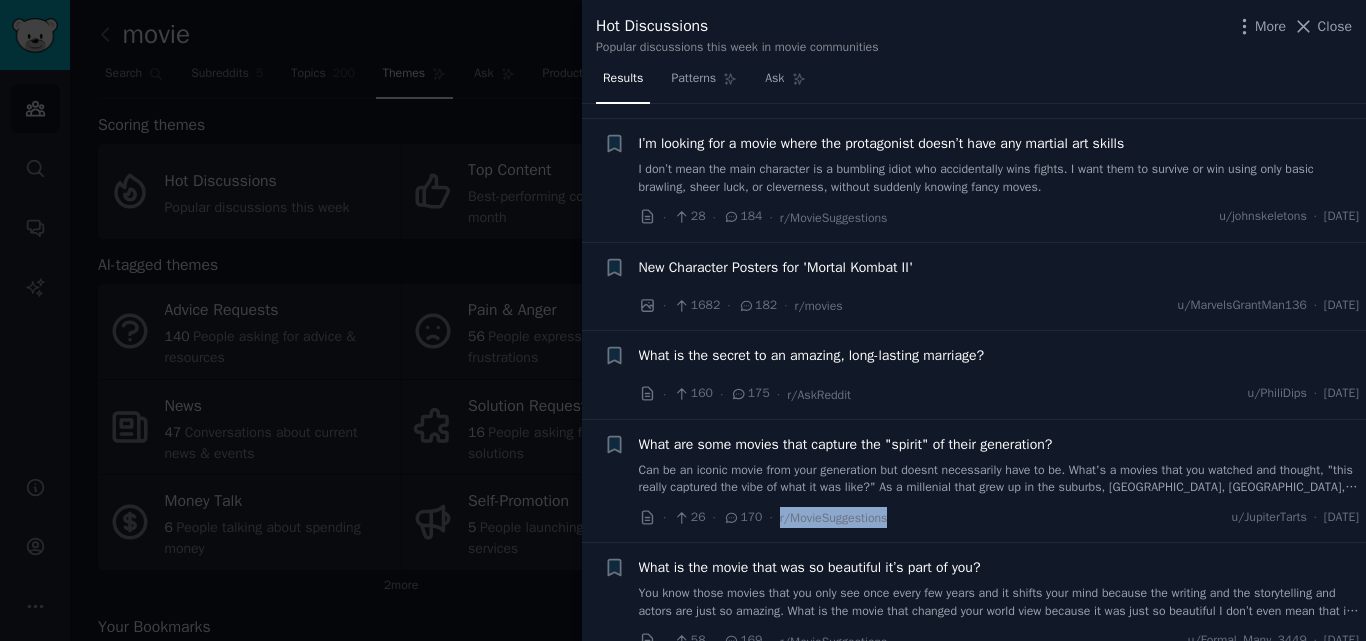 drag, startPoint x: 894, startPoint y: 523, endPoint x: 768, endPoint y: 529, distance: 126.14278 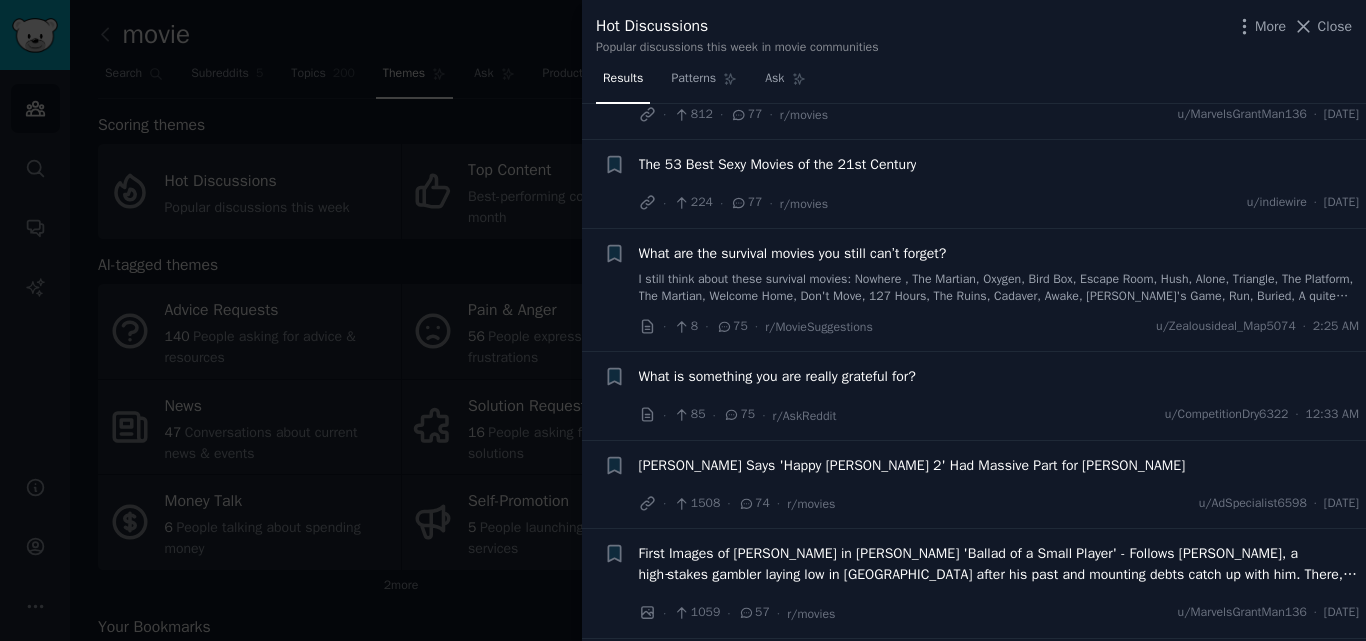 scroll, scrollTop: 4457, scrollLeft: 0, axis: vertical 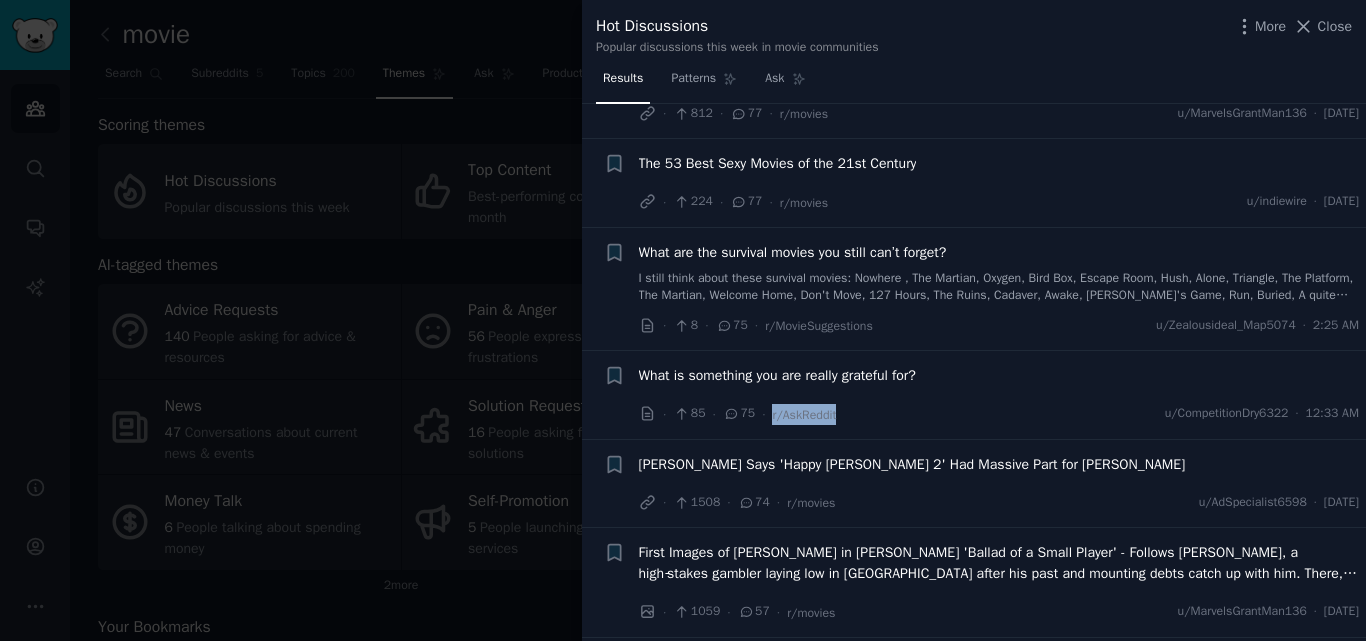 drag, startPoint x: 834, startPoint y: 417, endPoint x: 761, endPoint y: 425, distance: 73.43705 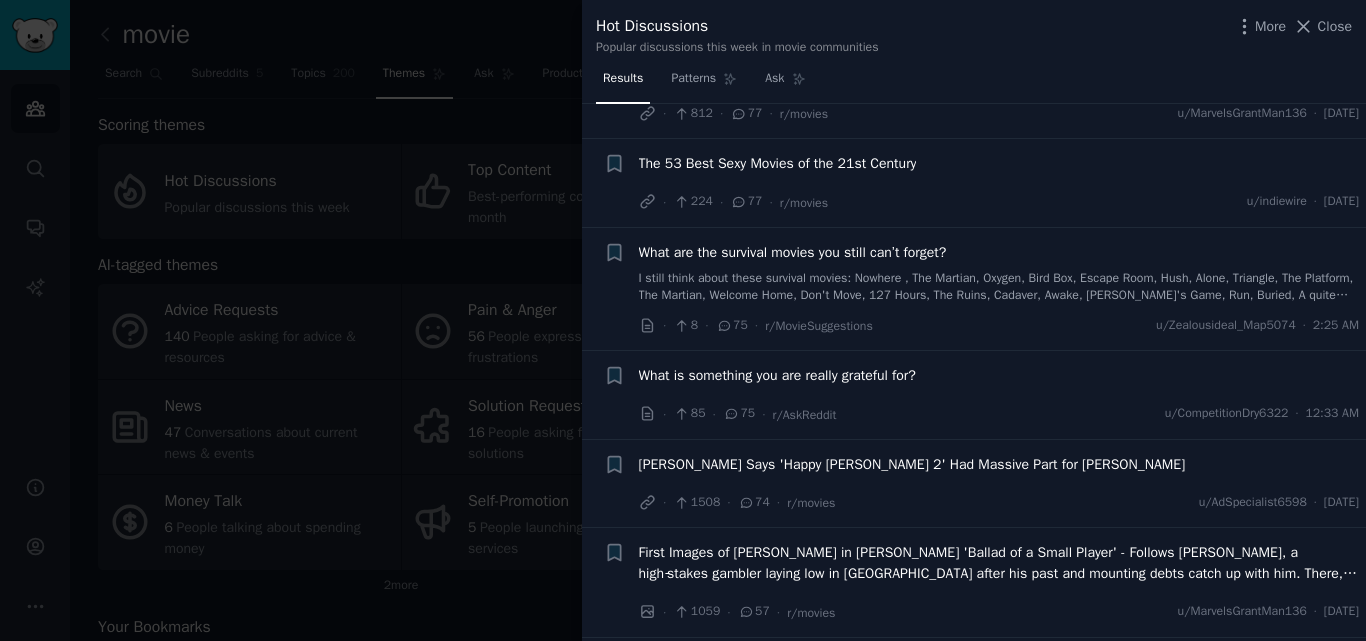 click at bounding box center [683, 320] 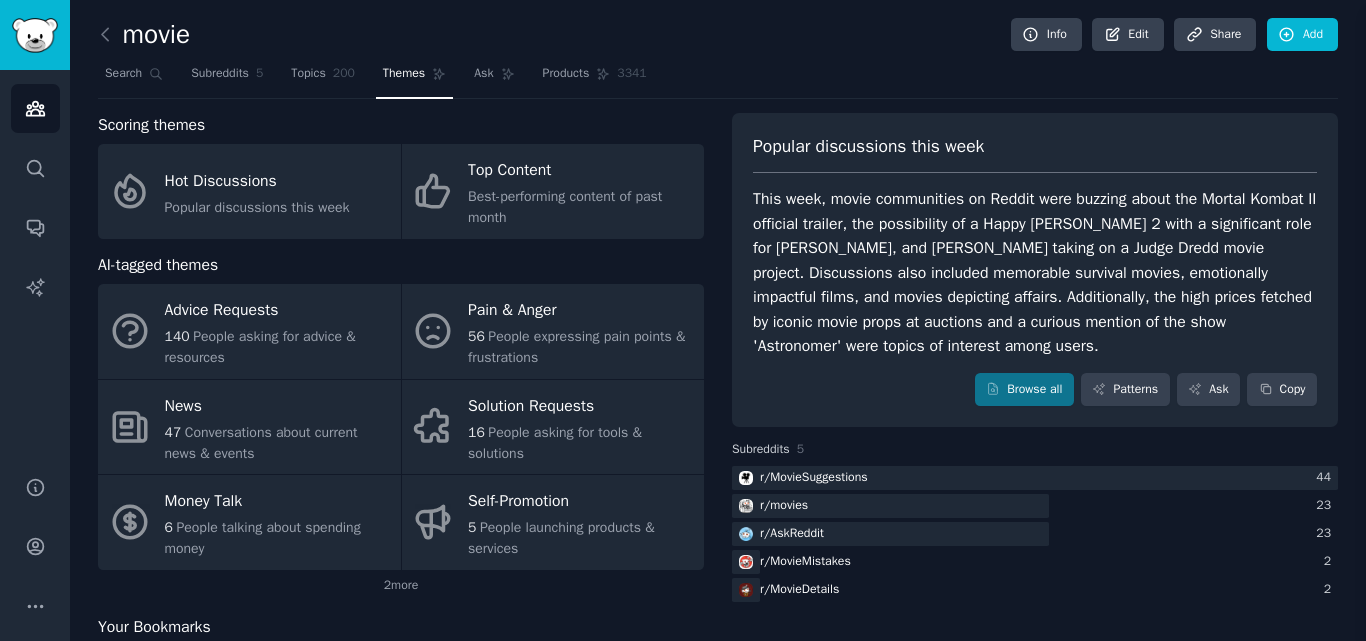 click on "movie Info Edit Share Add Search Subreddits 5 Topics 200 Themes Ask Products 3341 Scoring themes Hot Discussions Popular discussions this week Top Content Best-performing content of past month AI-tagged themes Advice Requests 140 People asking for advice & resources Pain & Anger 56 People expressing pain points & frustrations News 47 Conversations about current news & events Solution Requests 16 People asking for tools & solutions Money Talk 6 People talking about spending money Self-Promotion 5 People launching products & services 2  more Your Bookmarks No posts bookmarked yet Popular discussions this week Browse all Patterns Ask Copy Subreddits 5  r/ MovieSuggestions 44  r/ movies 23  r/ AskReddit 23  r/ MovieMistakes 2  r/ MovieDetails 2" 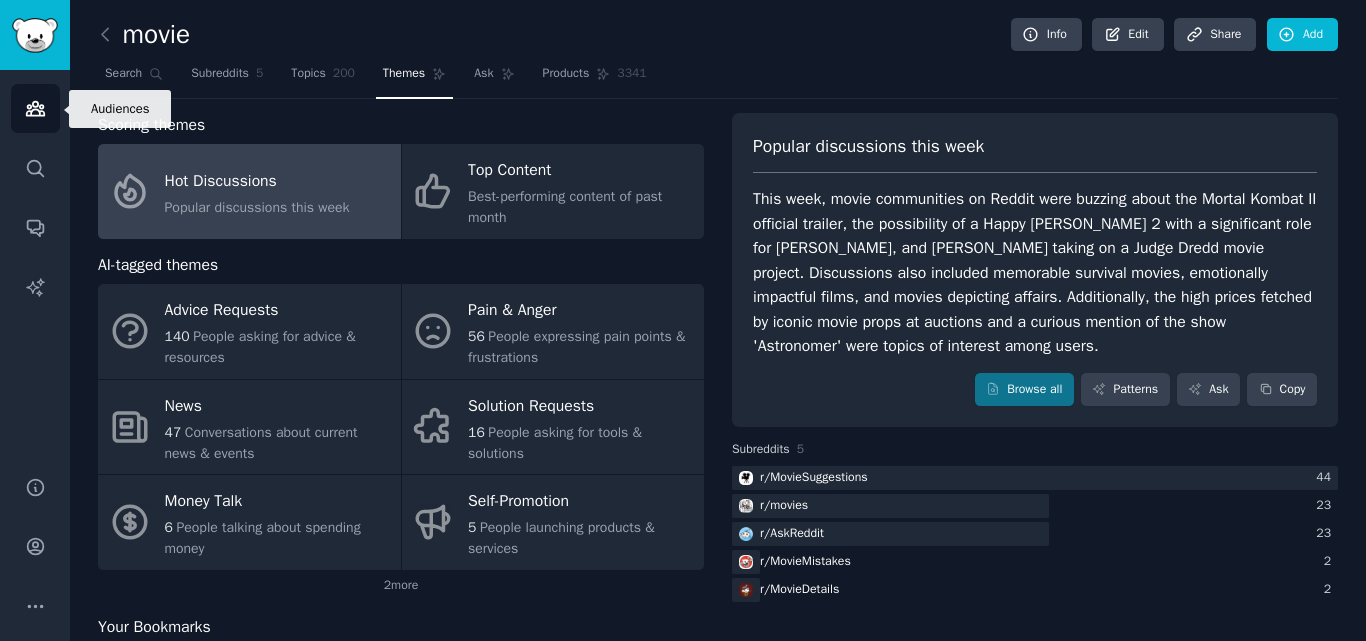 click 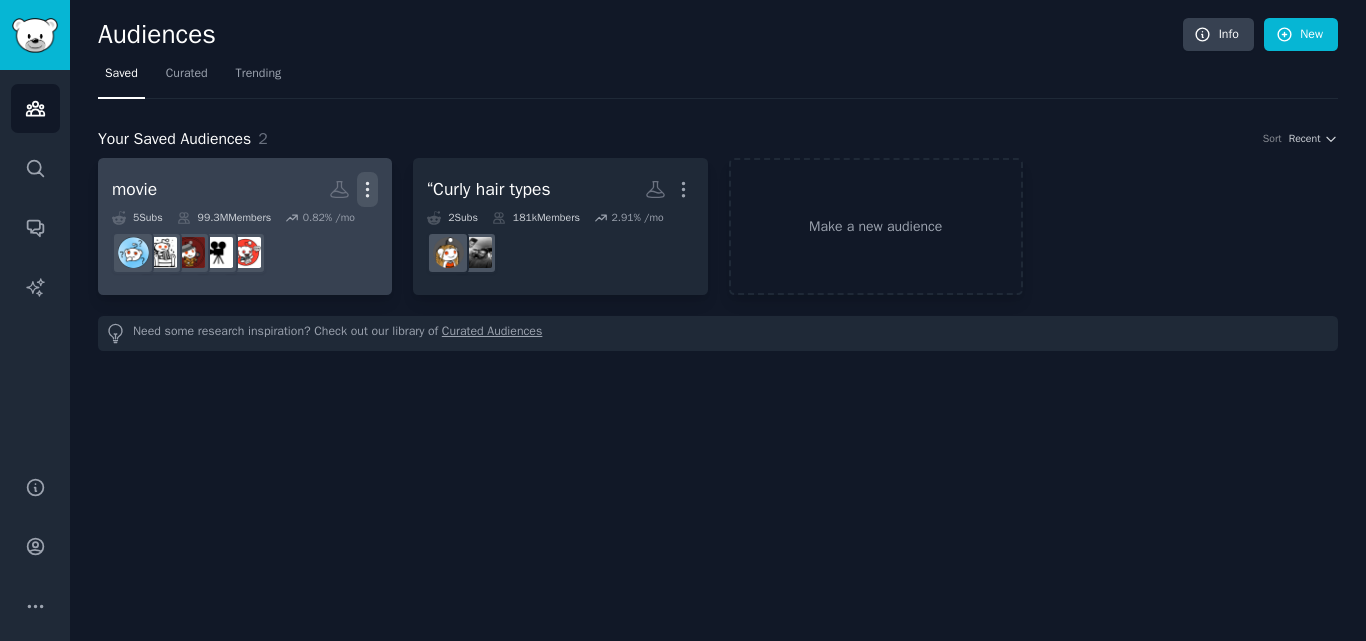 click 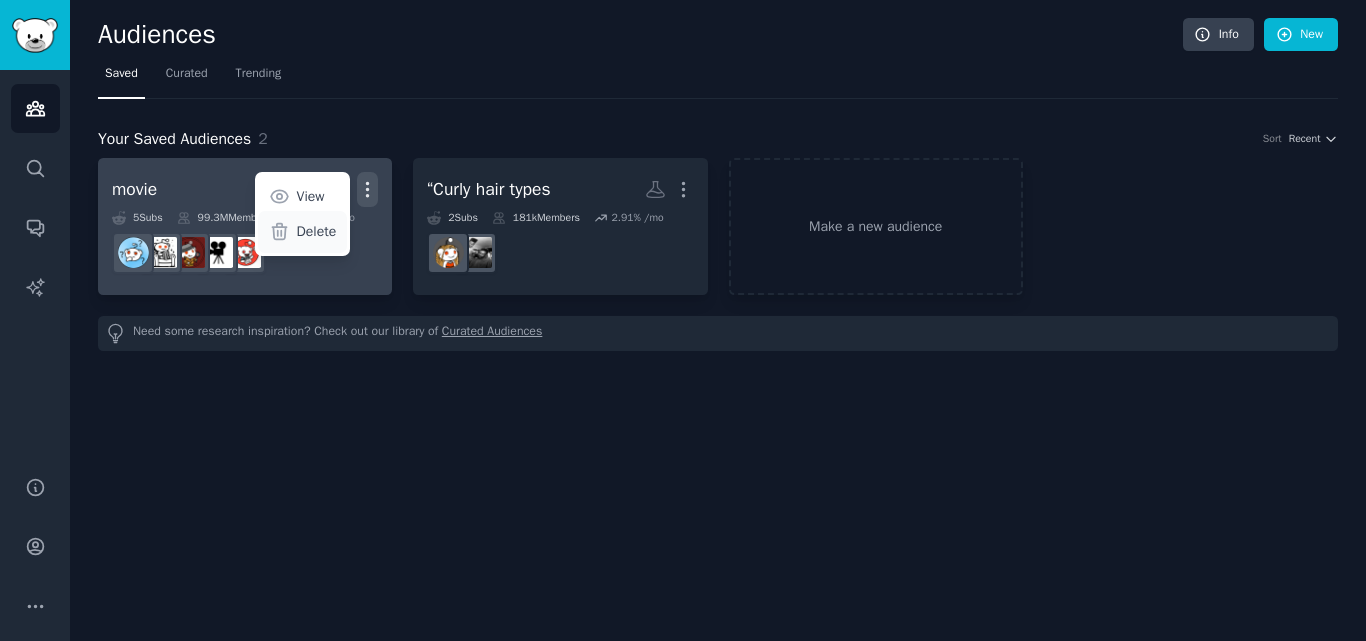 click on "Delete" at bounding box center (317, 231) 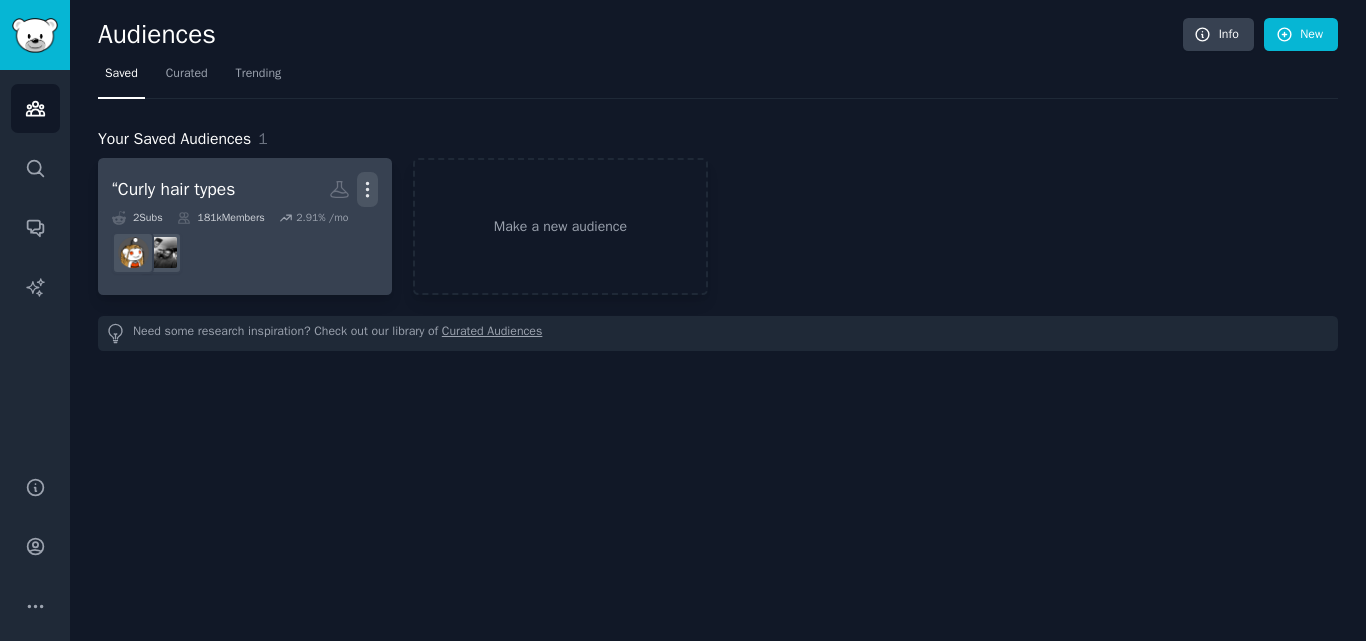 click 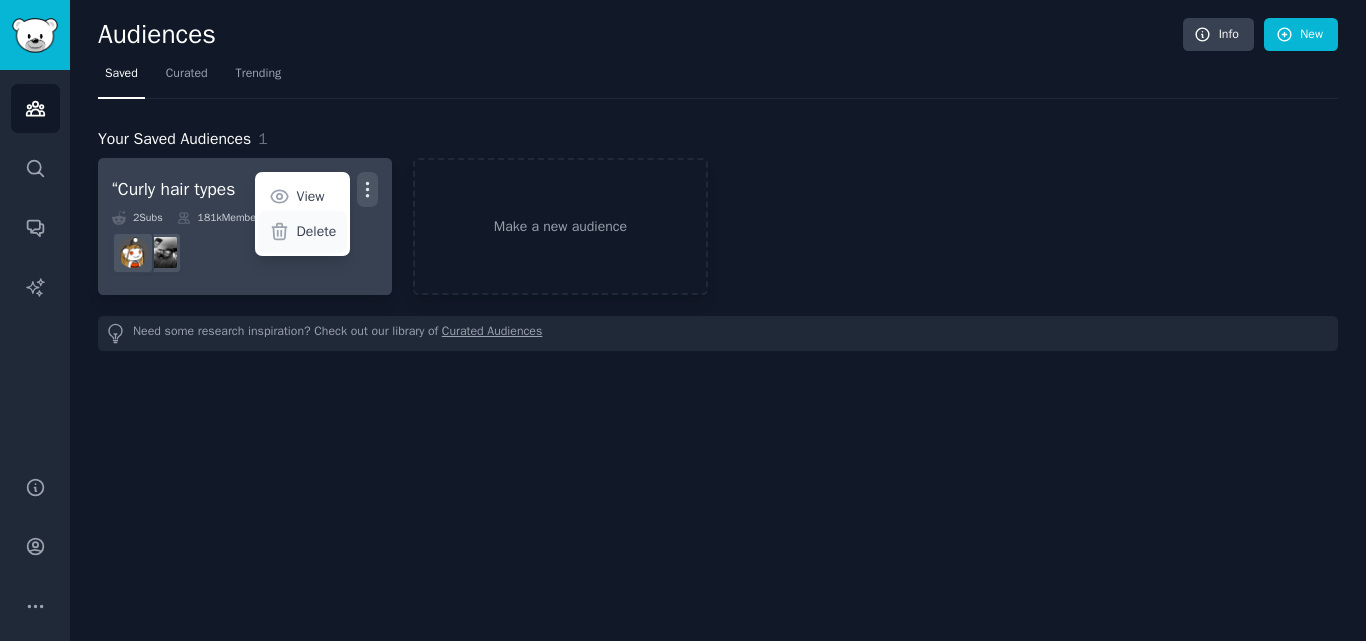 click on "Delete" at bounding box center (317, 231) 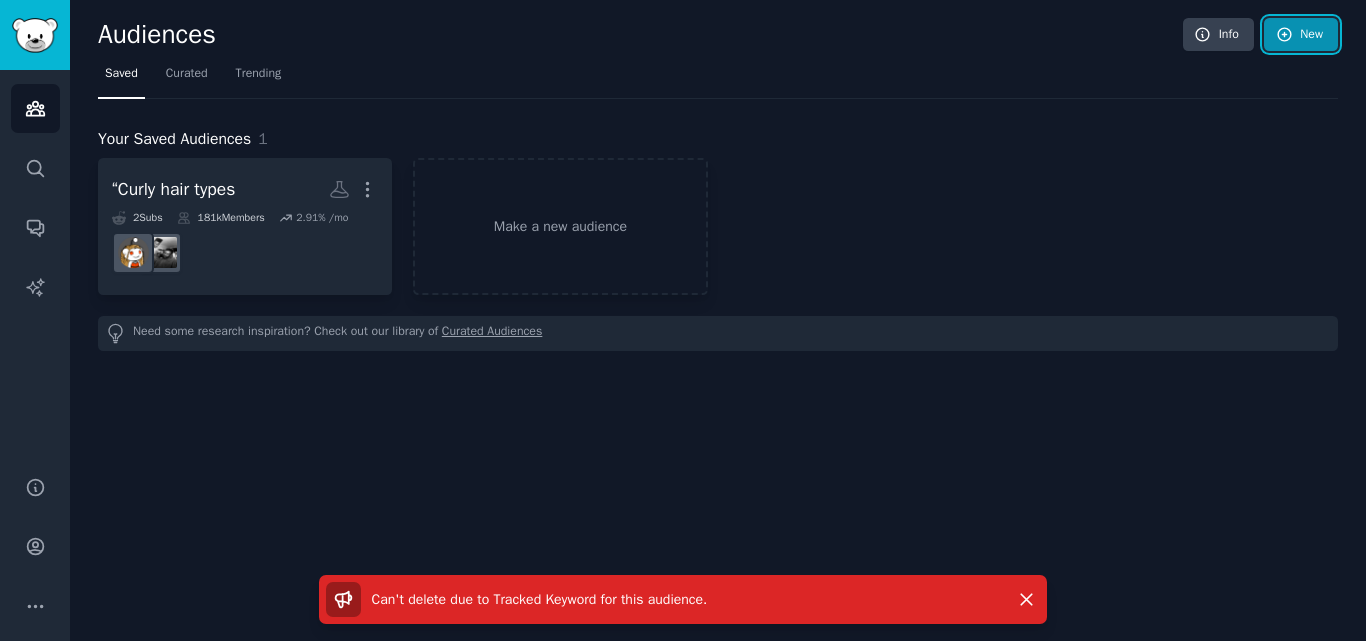 click 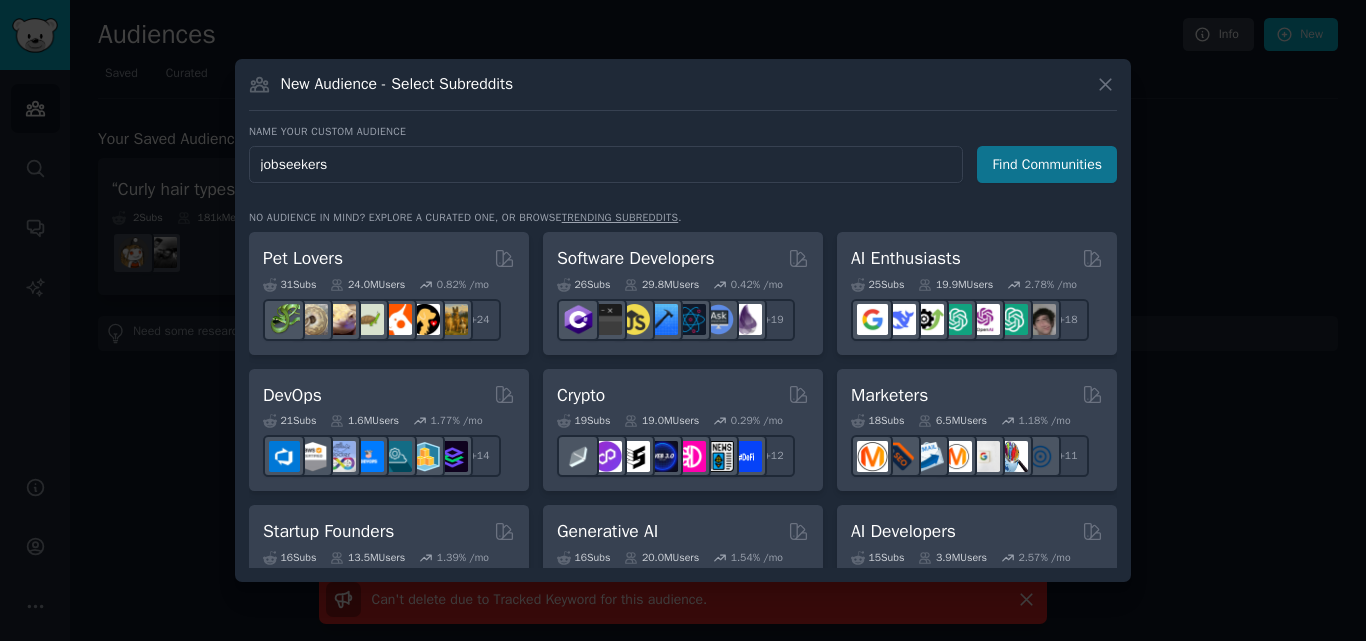type on "jobseekers" 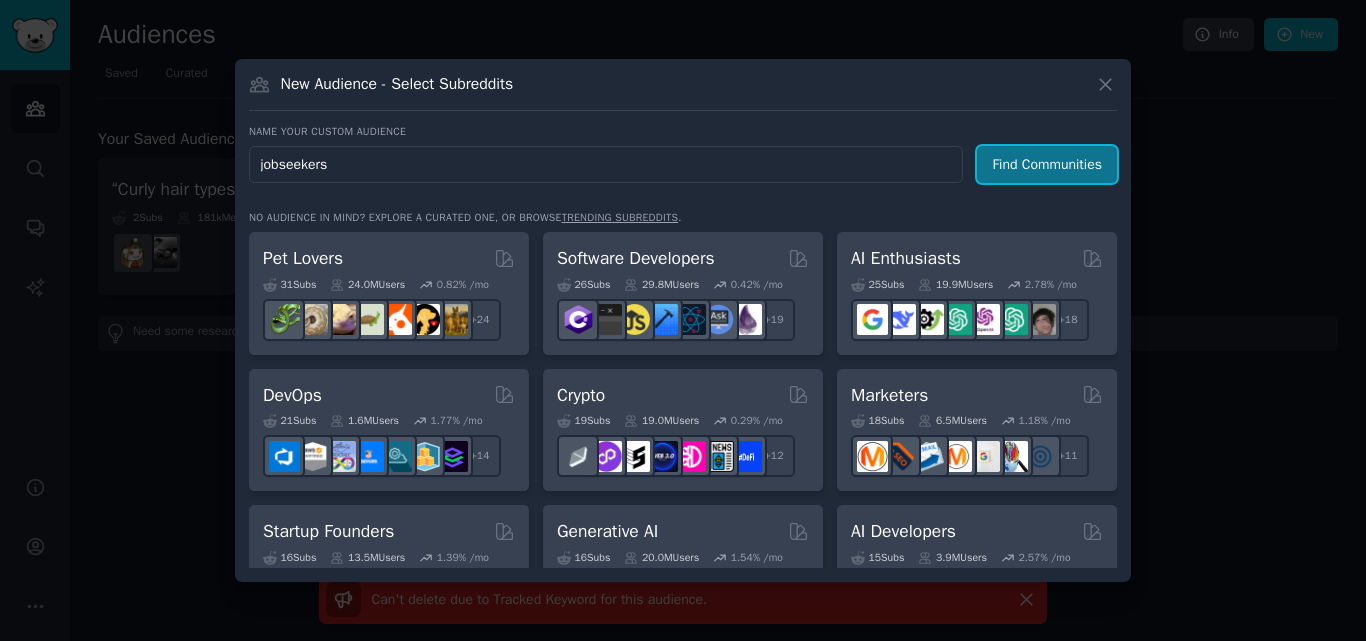 click on "Find Communities" at bounding box center (1047, 164) 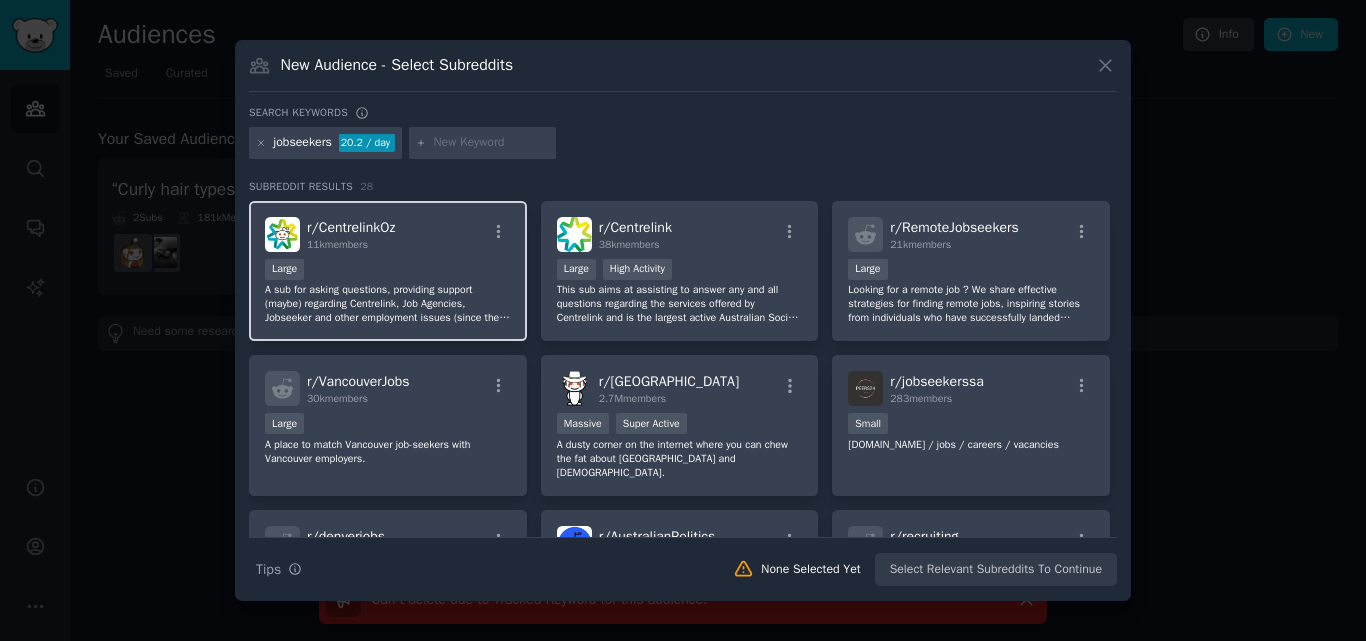 click on "A sub for asking questions, providing support (maybe) regarding Centrelink, Job Agencies, Jobseeker and other employment issues (since the other one is effectively locked).
Don't forget to try the actual [Centrelink website]([URL][DOMAIN_NAME]).
LEGAL HELP WITH CENTRELINK
[URL][DOMAIN_NAME]" at bounding box center [388, 304] 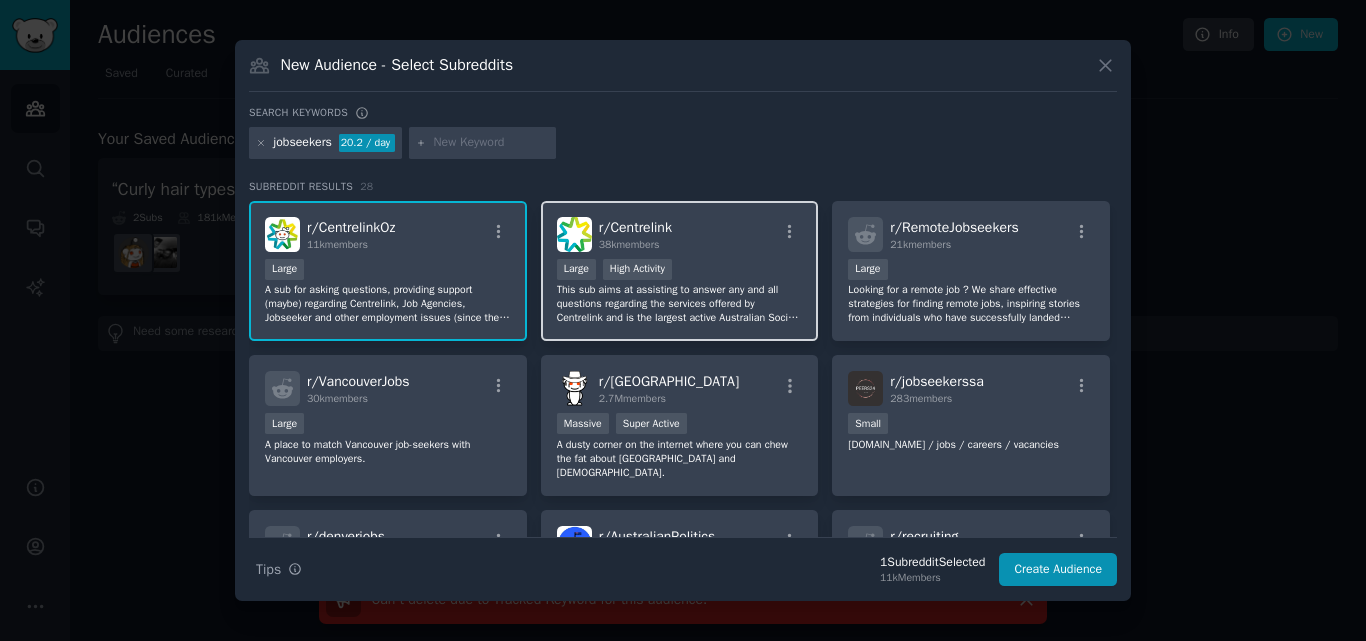 click on "This sub aims at assisting to answer any and all questions regarding the services offered by Centrelink and is the largest active Australian Social Security sub on Reddit.
*Any and all information given here is non official. Please contact Centrelink if you want official answers." at bounding box center [680, 304] 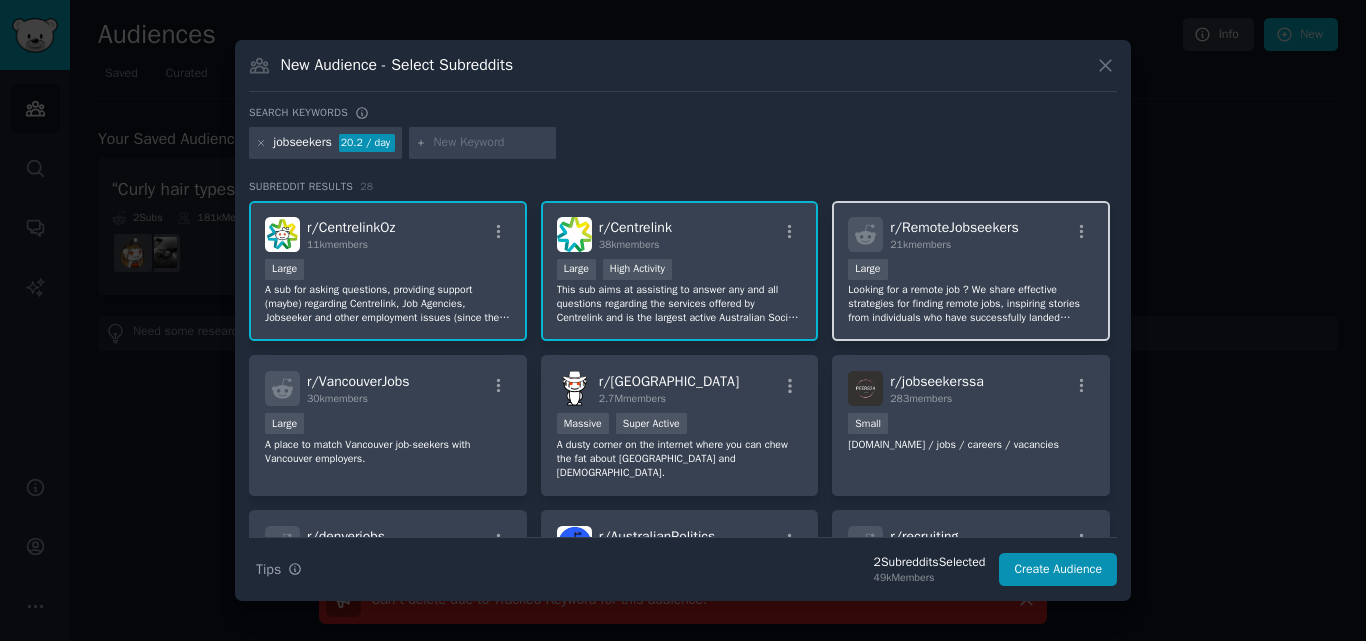 click on "Looking for a remote job ? We share effective strategies for finding remote jobs, inspiring stories from individuals who have successfully landed remote positions, and comprehensive guides on how to secure a remote job. Whether you're new to remote work or a seasoned professional, you'll find valuable insights to help you navigate the remote job market." at bounding box center (971, 304) 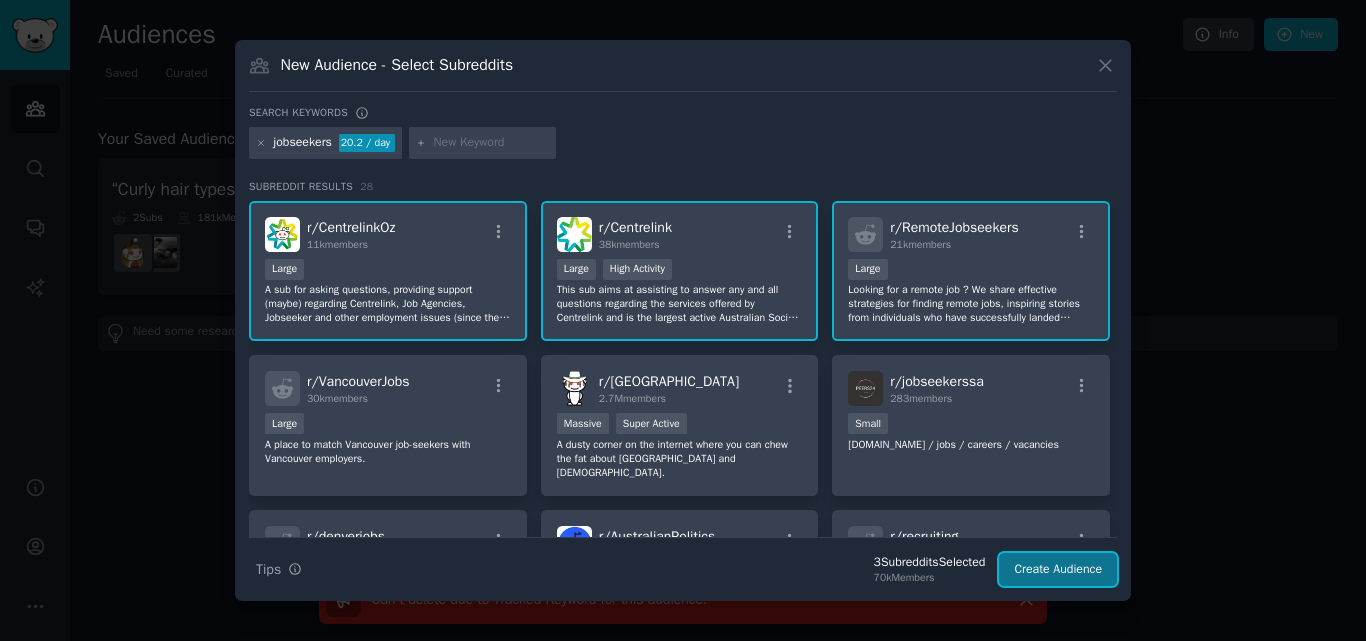click on "Create Audience" at bounding box center [1058, 570] 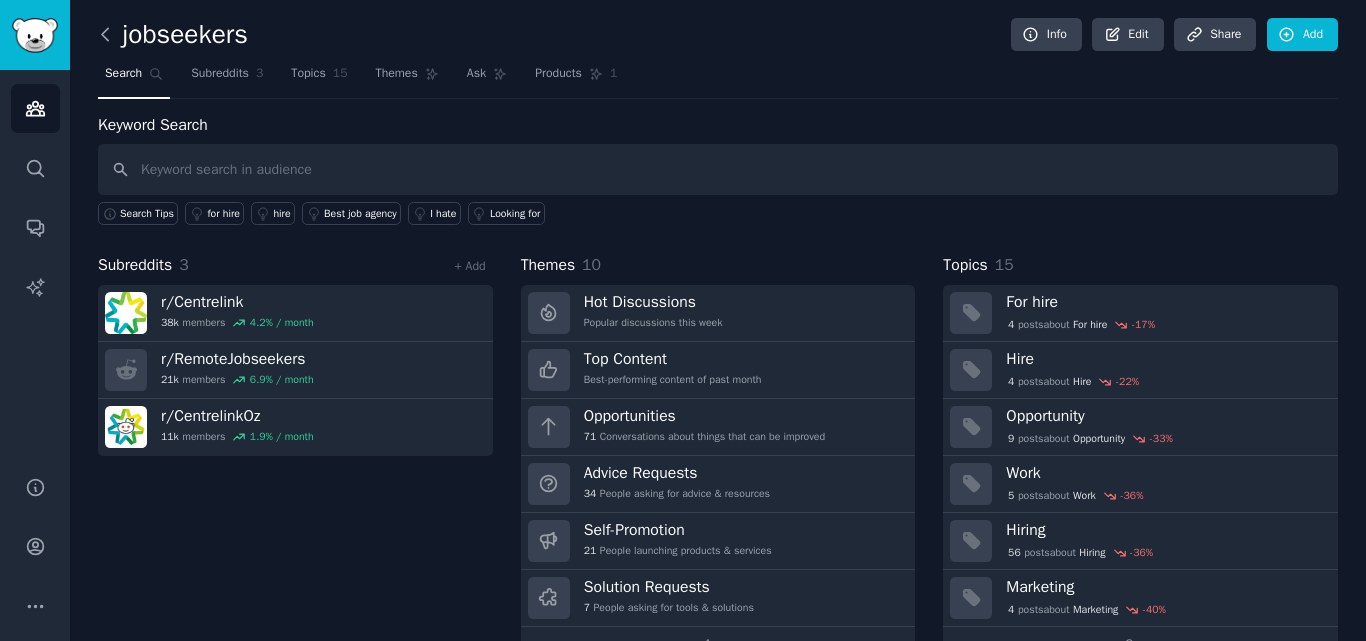 click 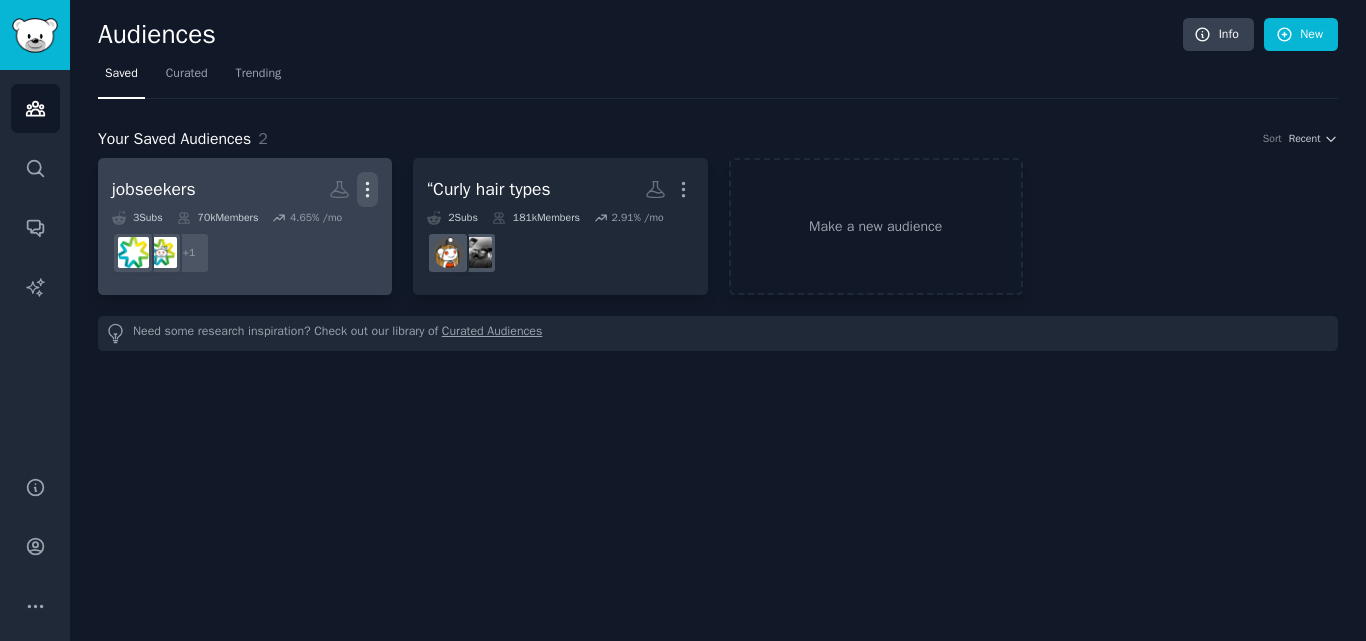 click 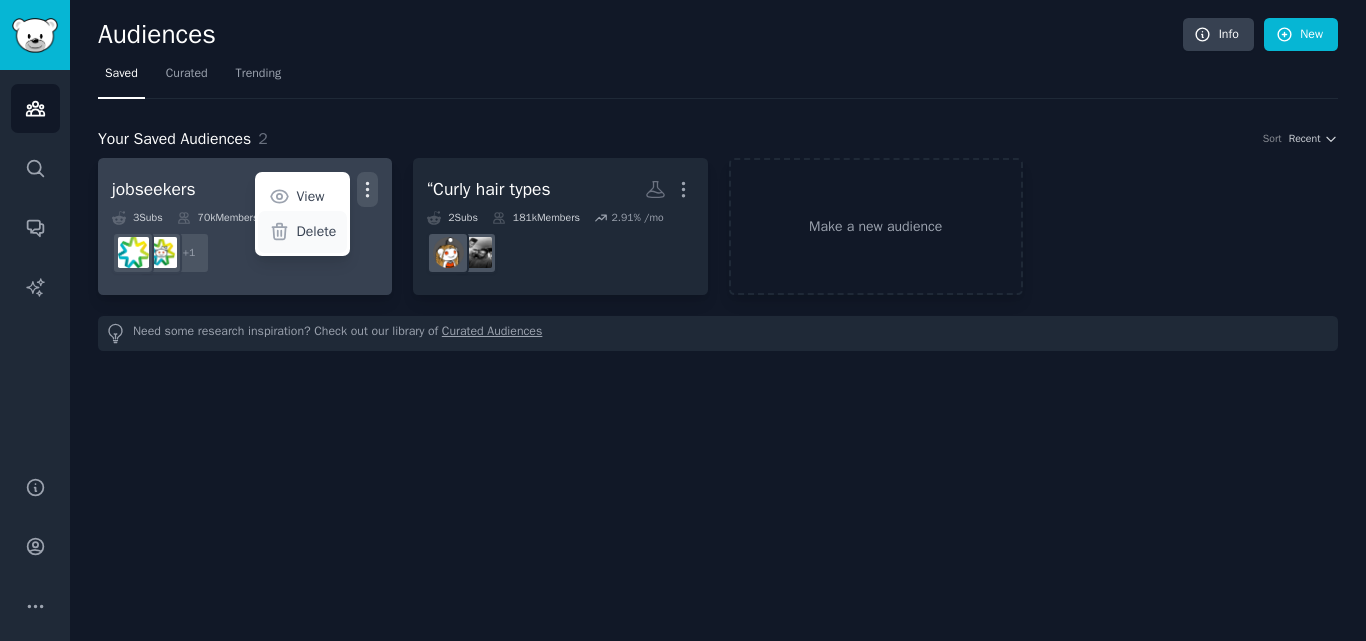 click on "Delete" at bounding box center [317, 231] 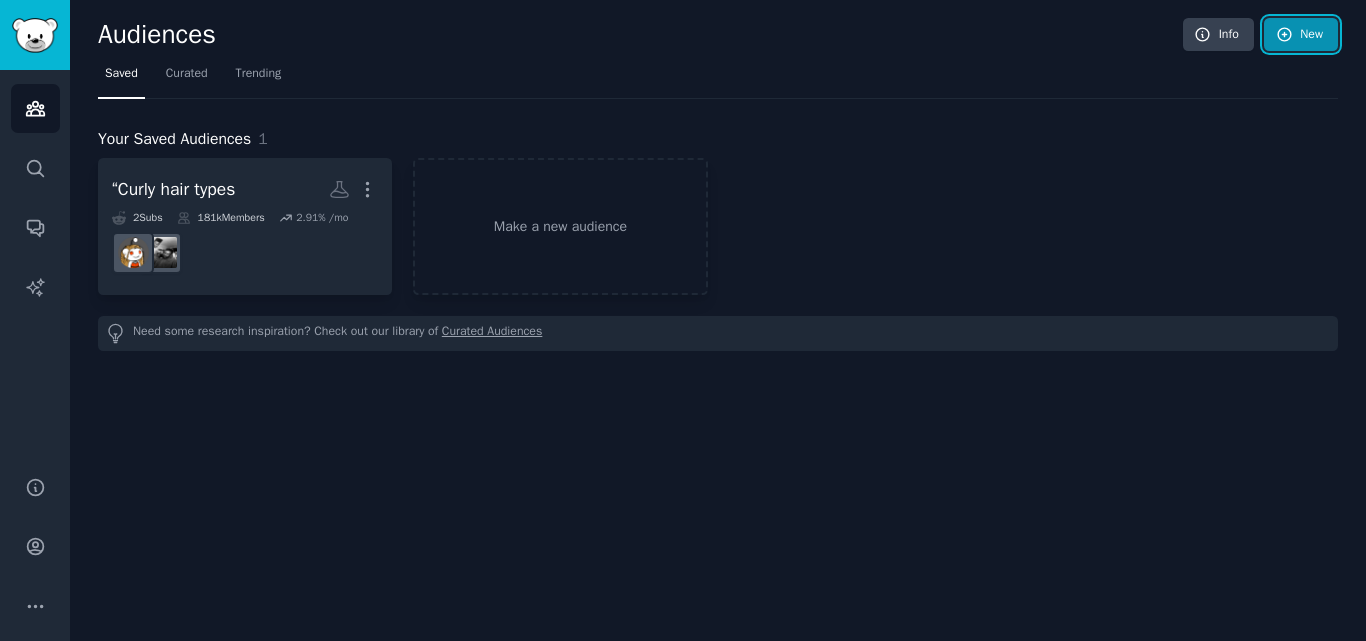 click on "New" at bounding box center (1301, 35) 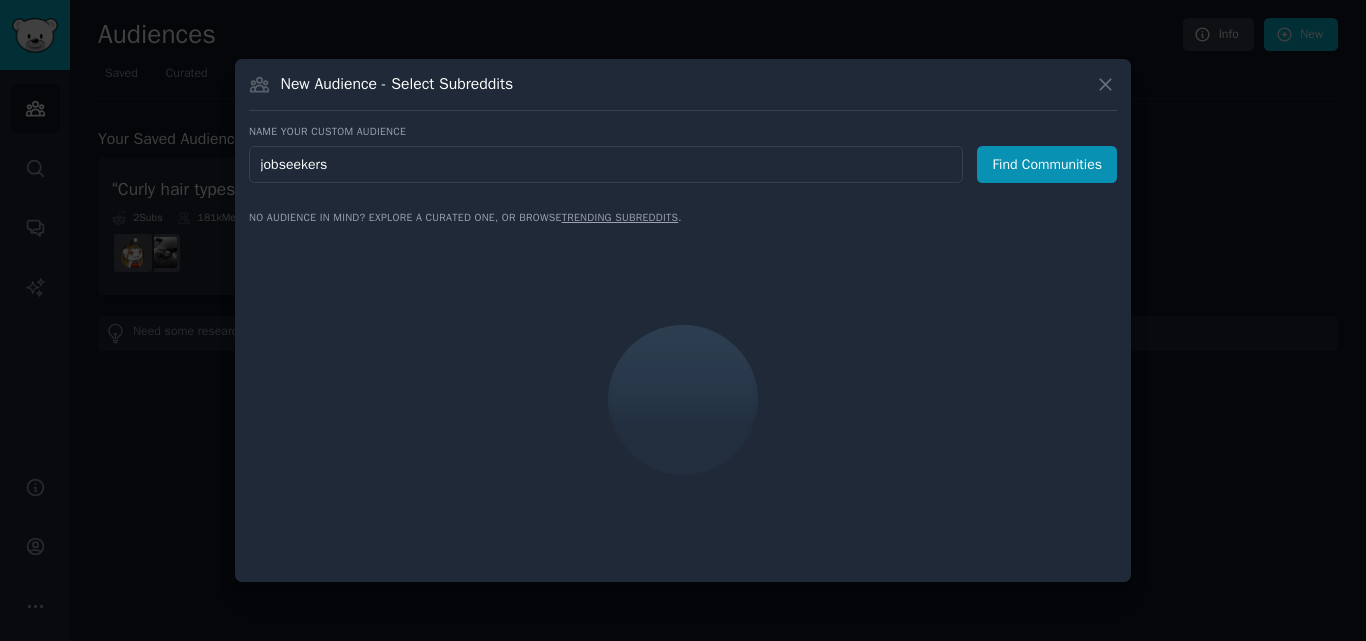 type on "jobseekers" 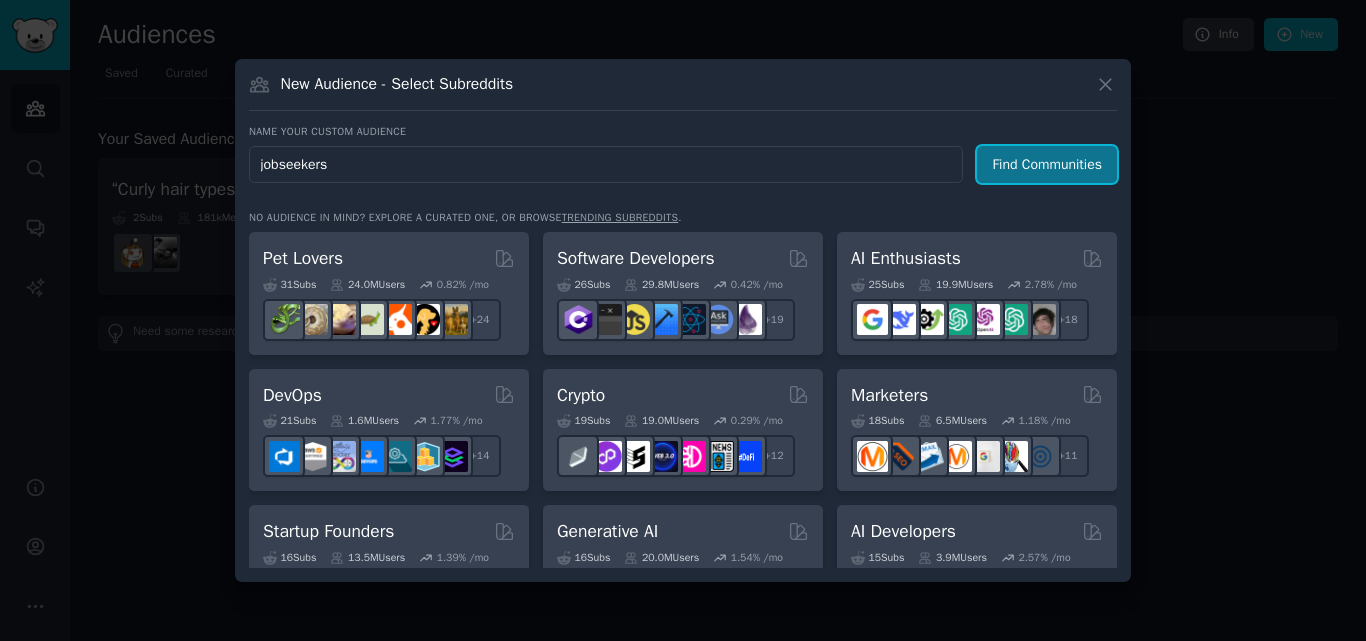 click on "Find Communities" at bounding box center (1047, 164) 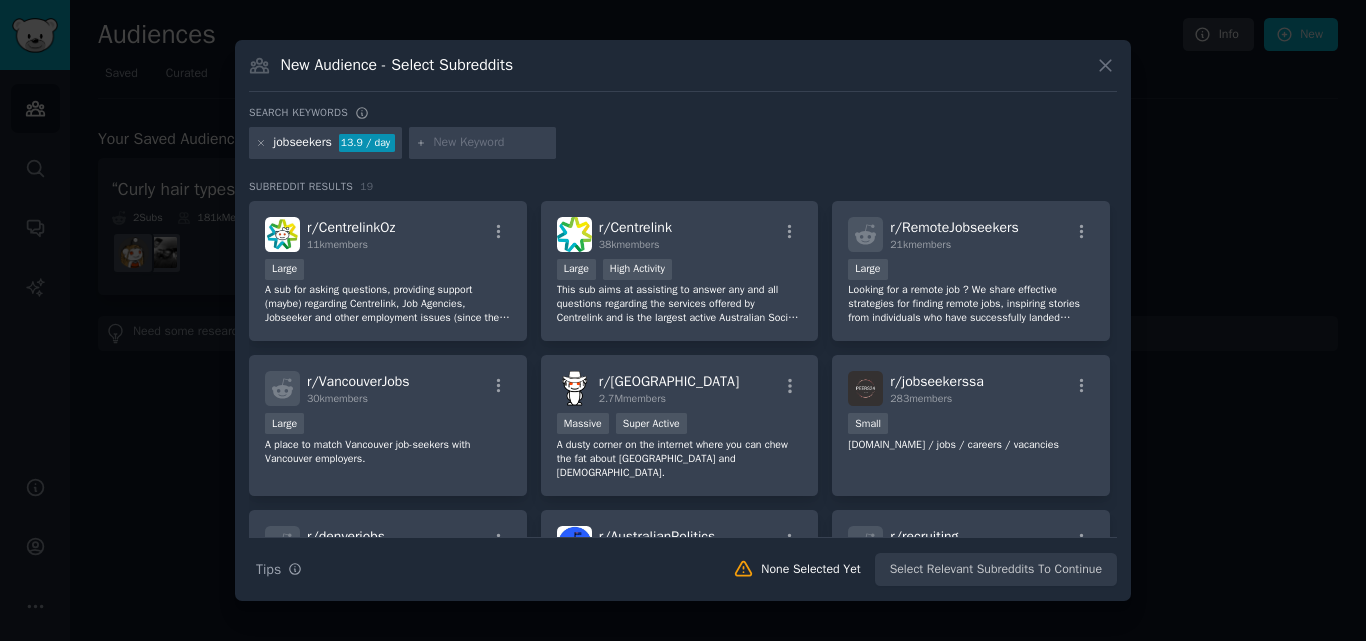click at bounding box center (491, 143) 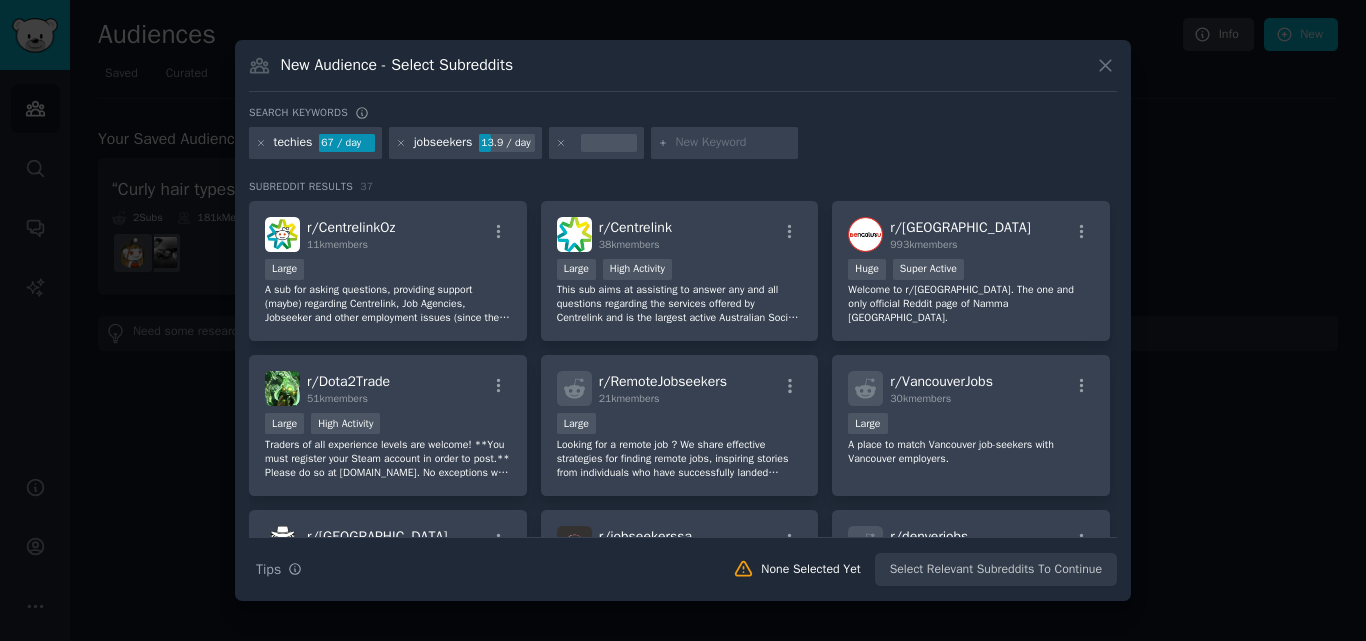 paste on "resumes, working professionals" 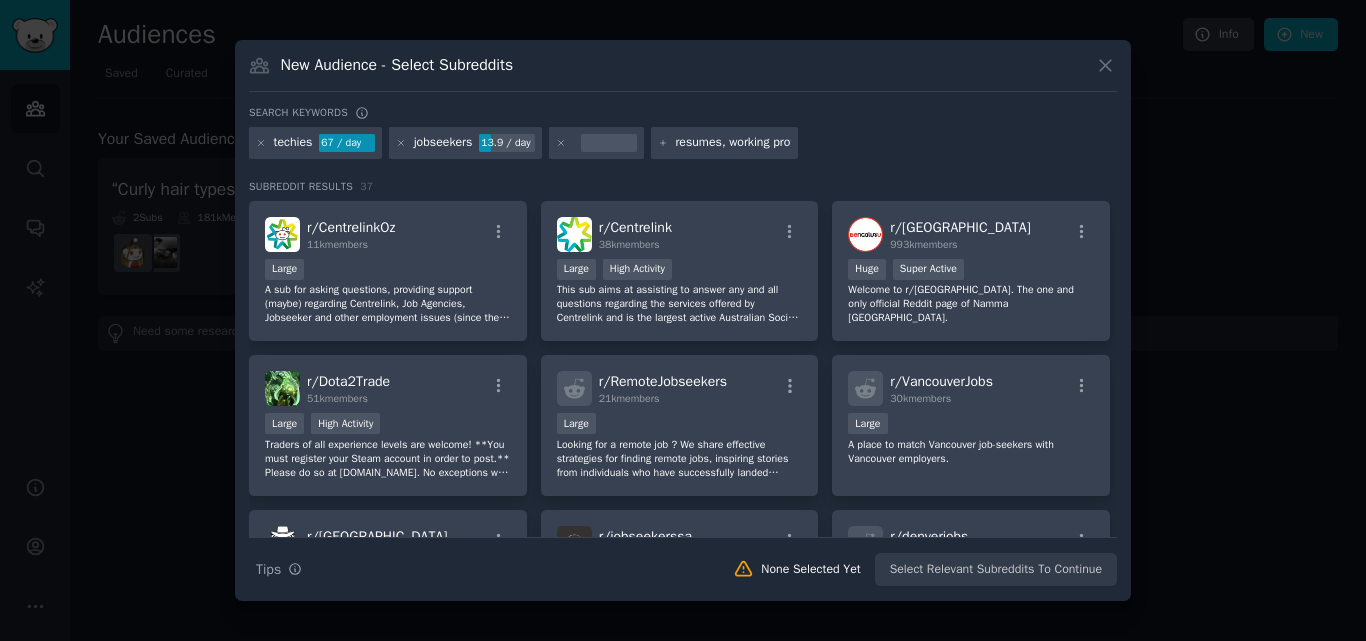 scroll, scrollTop: 0, scrollLeft: 26, axis: horizontal 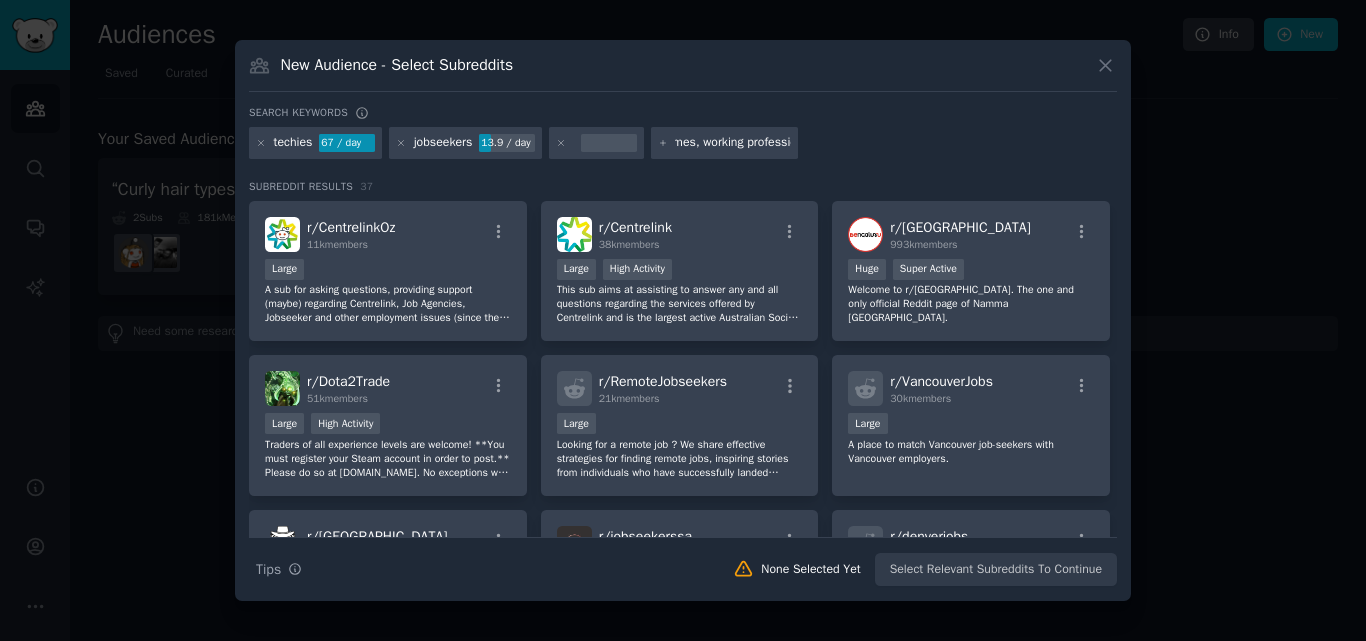 click on "resumes, working professionals" at bounding box center (733, 143) 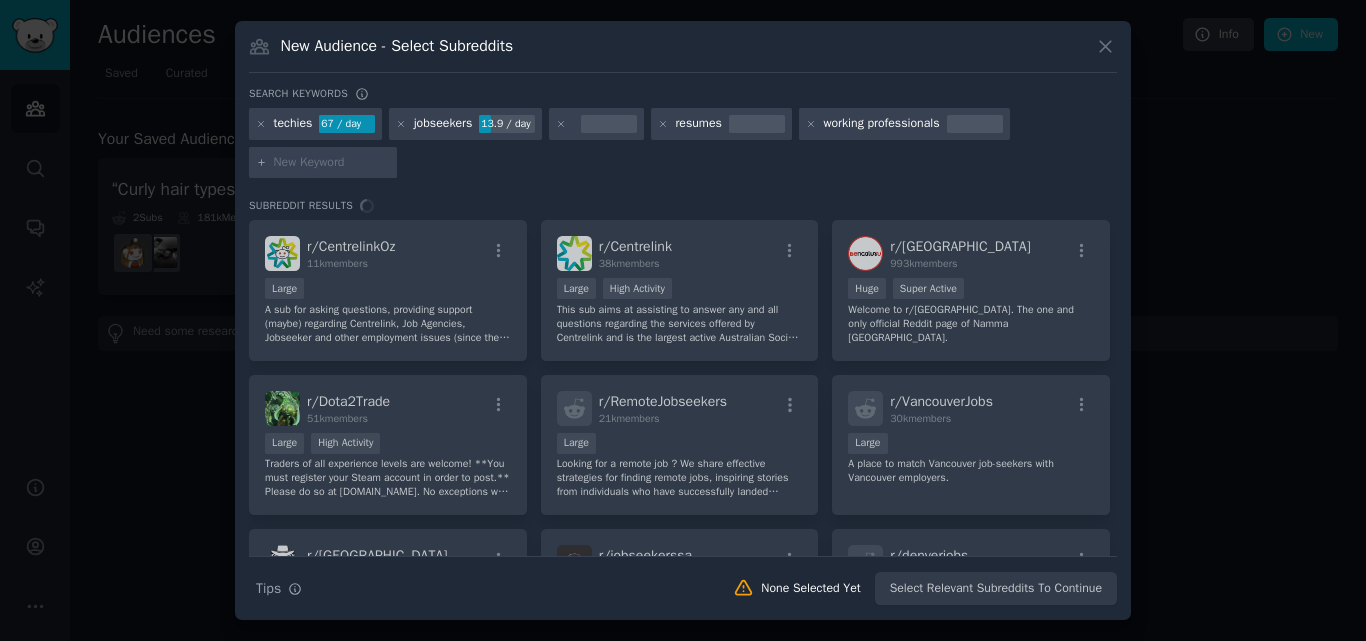 scroll, scrollTop: 0, scrollLeft: 0, axis: both 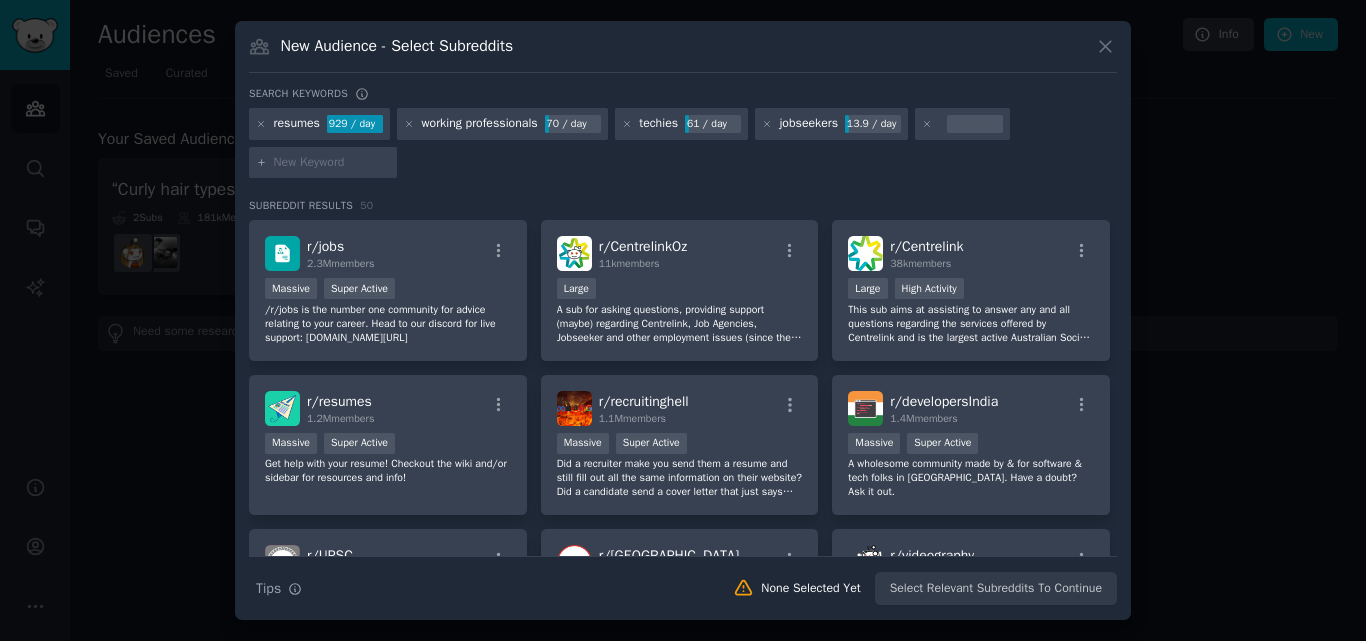 paste on "product managers, designers, developers," 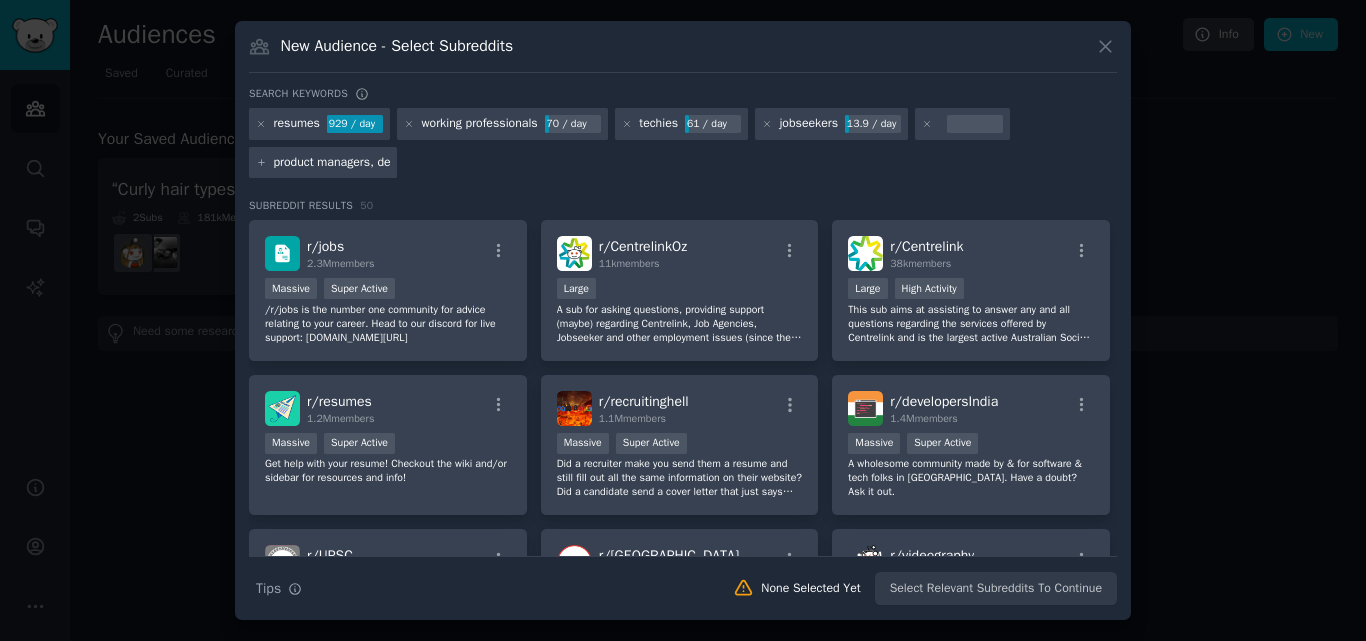 scroll, scrollTop: 0, scrollLeft: 79, axis: horizontal 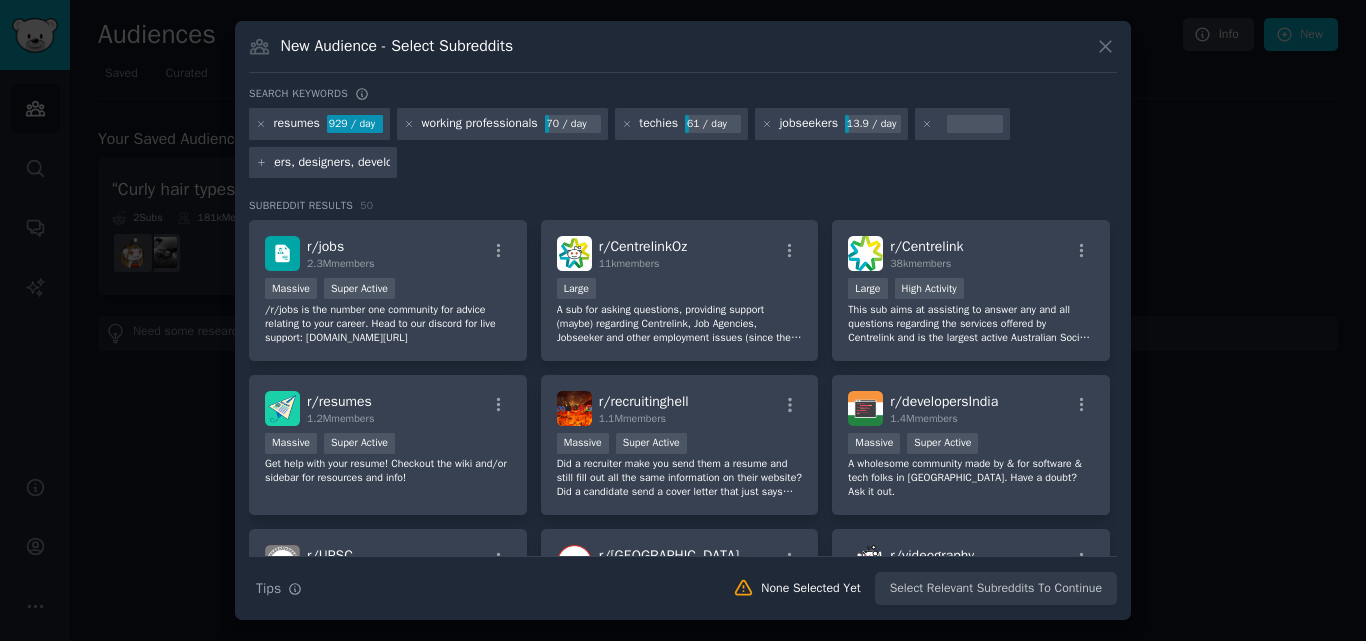type 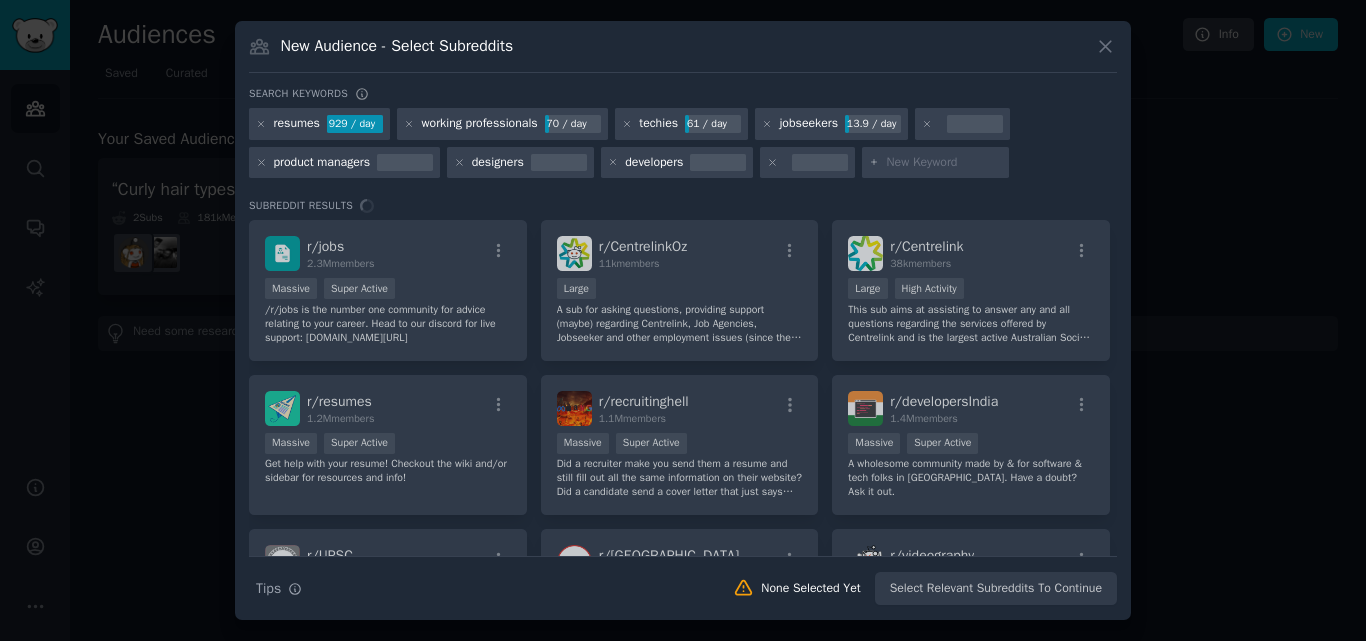 scroll, scrollTop: 0, scrollLeft: 0, axis: both 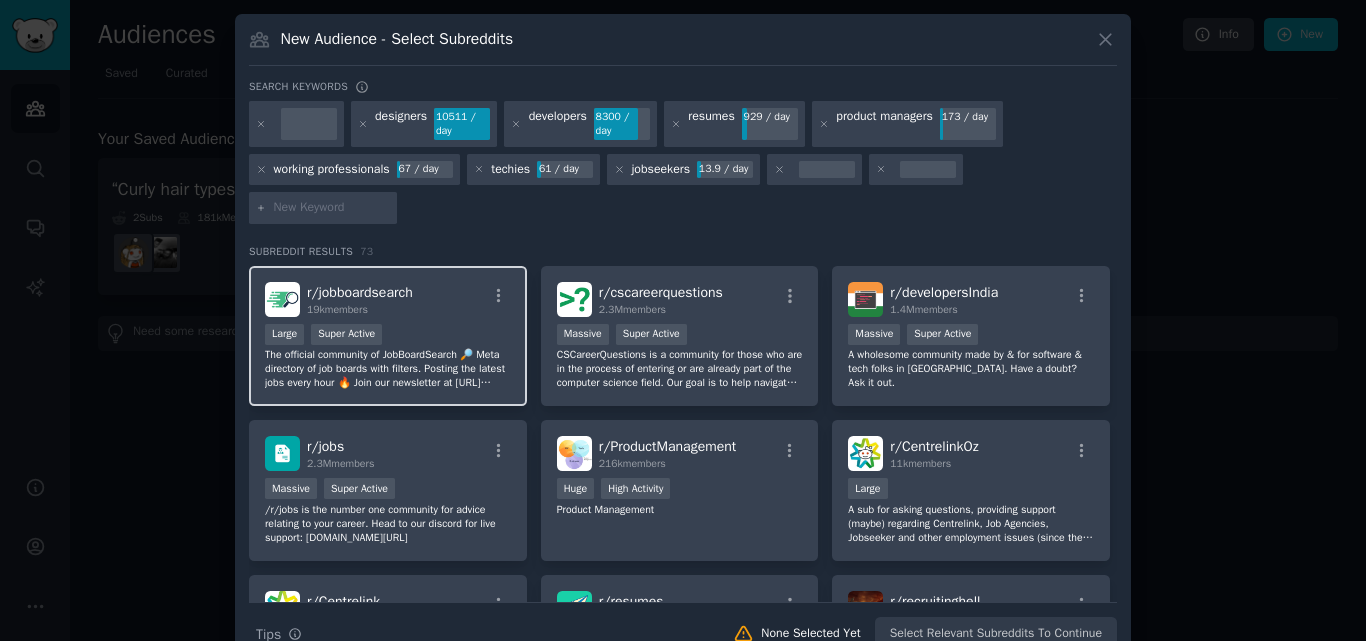 click on "Large Super Active" at bounding box center [388, 336] 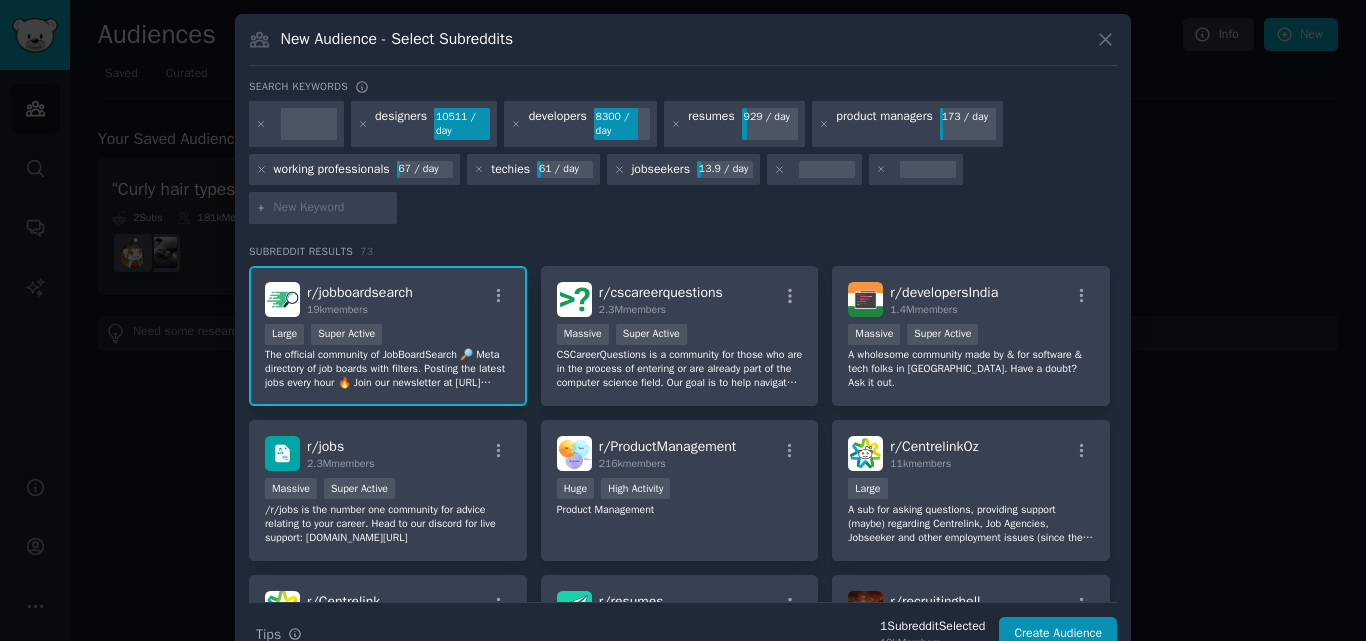 click on "Large Super Active" at bounding box center (388, 336) 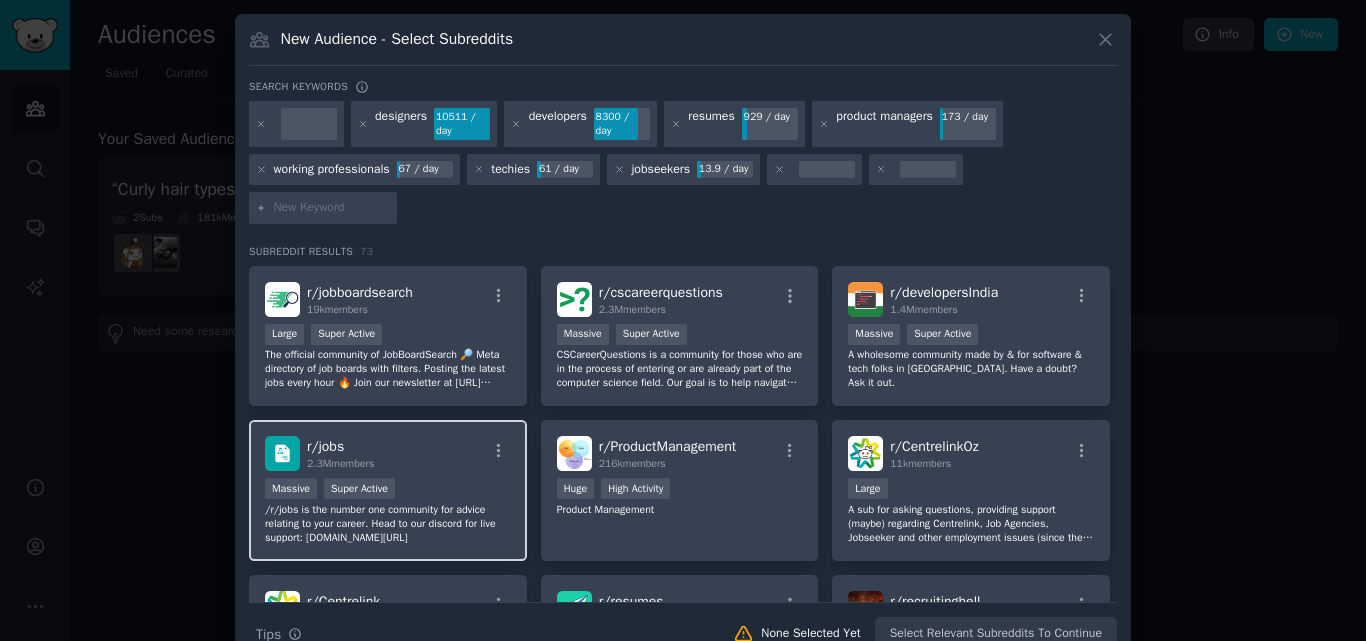 click on "Massive Super Active" at bounding box center (388, 490) 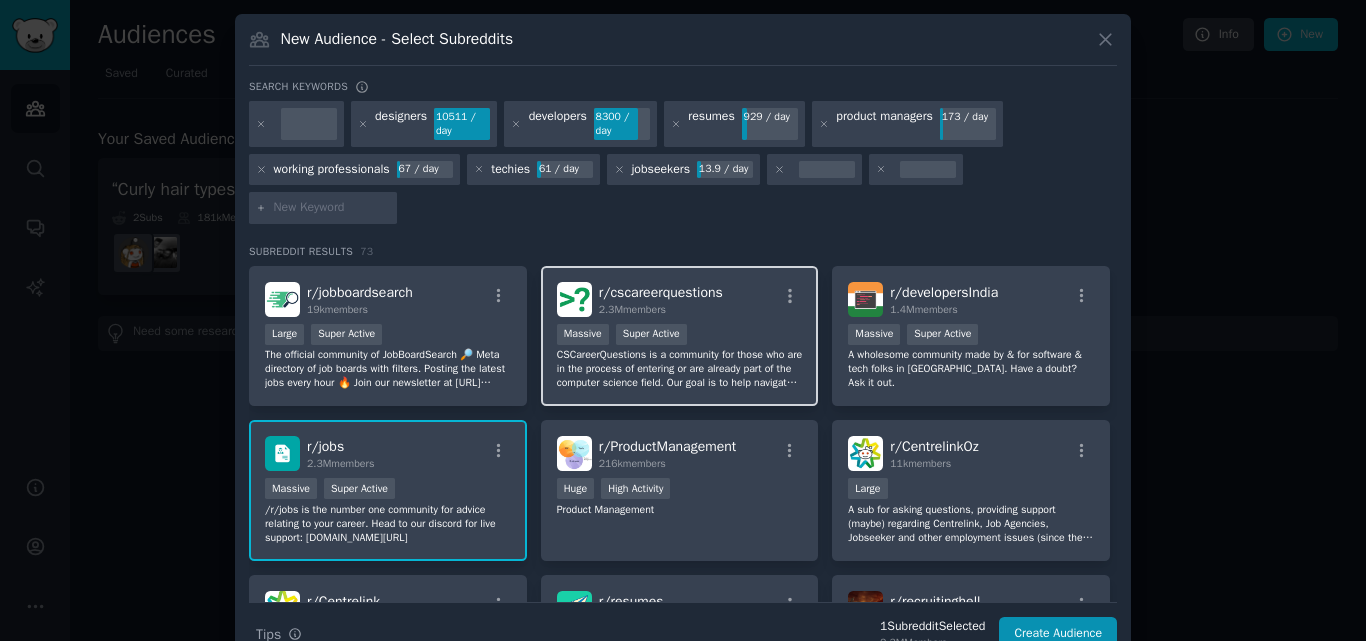 click on "CSCareerQuestions is a community for  those who  are in  the process of entering or are already part of the computer science field. Our goal is to help navigate and share challenges of the industry and strategies to be  successful ." at bounding box center [680, 369] 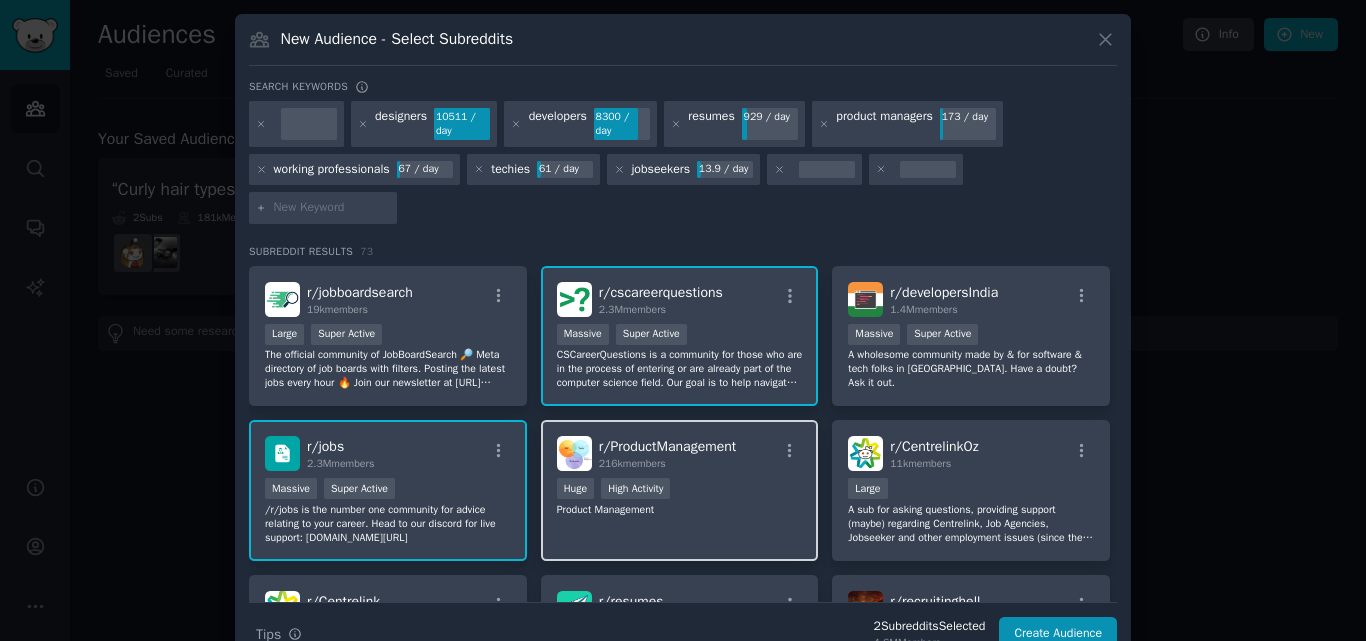 click on ">= 80th percentile for submissions / day Huge High Activity" at bounding box center (680, 490) 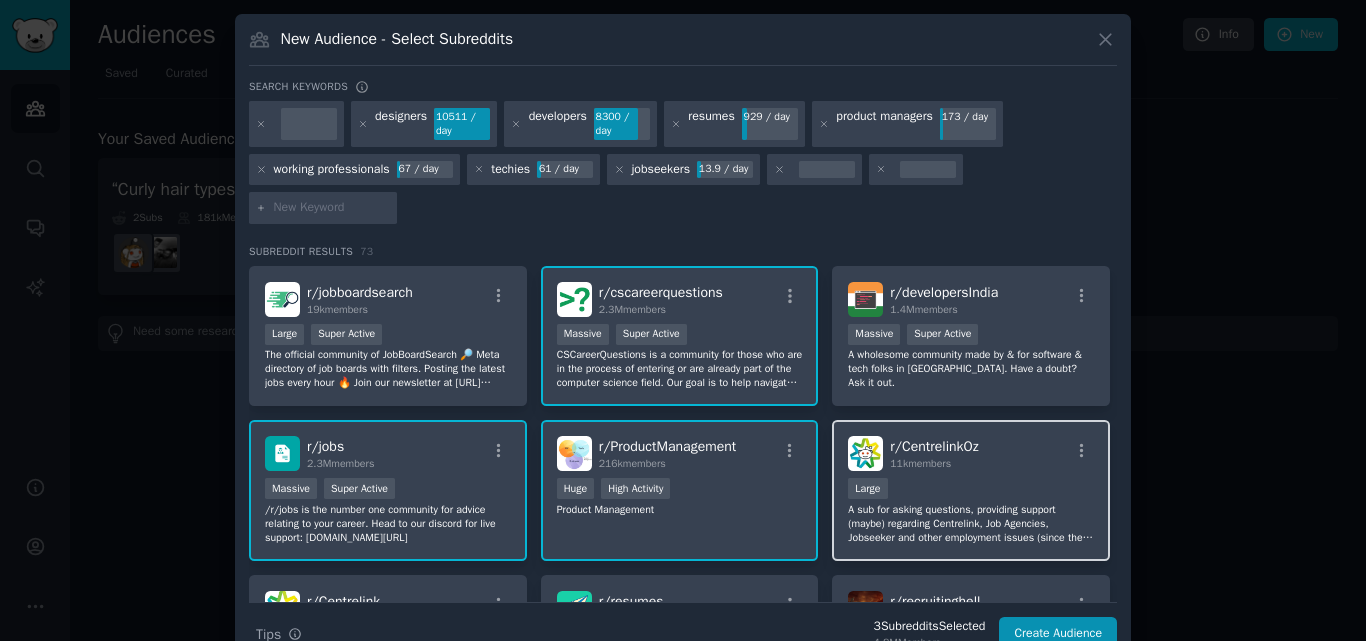 click on "11k  members" at bounding box center [920, 463] 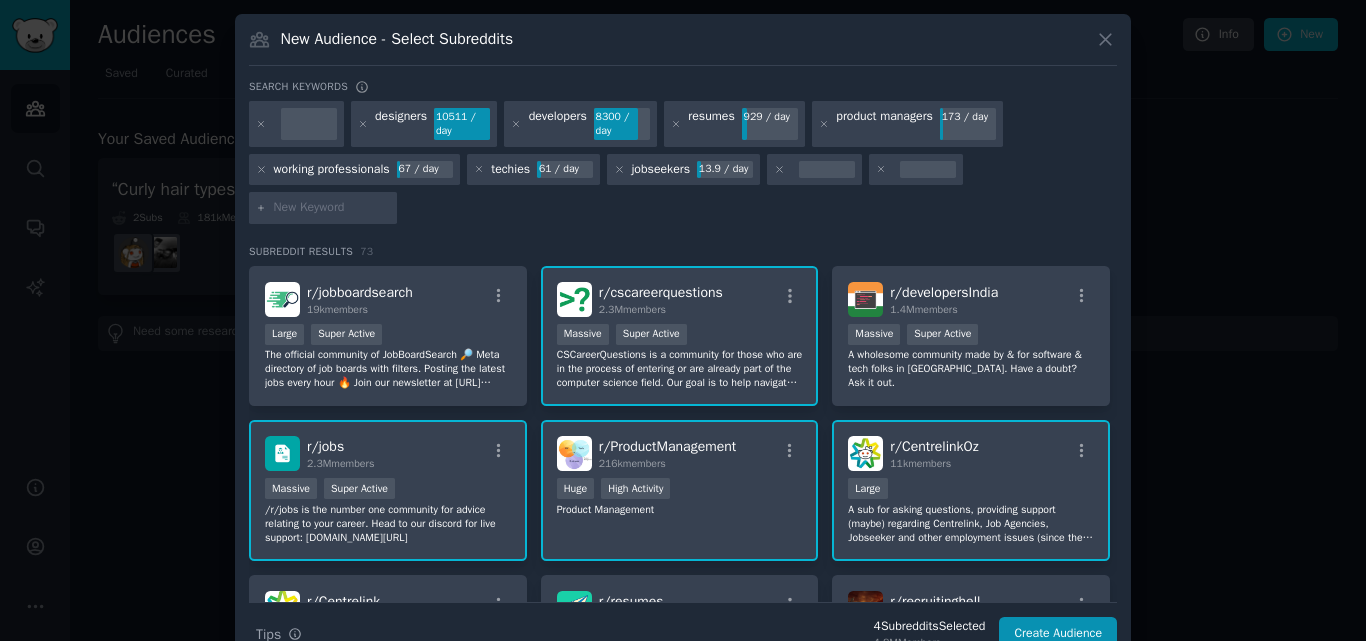 scroll, scrollTop: 211, scrollLeft: 0, axis: vertical 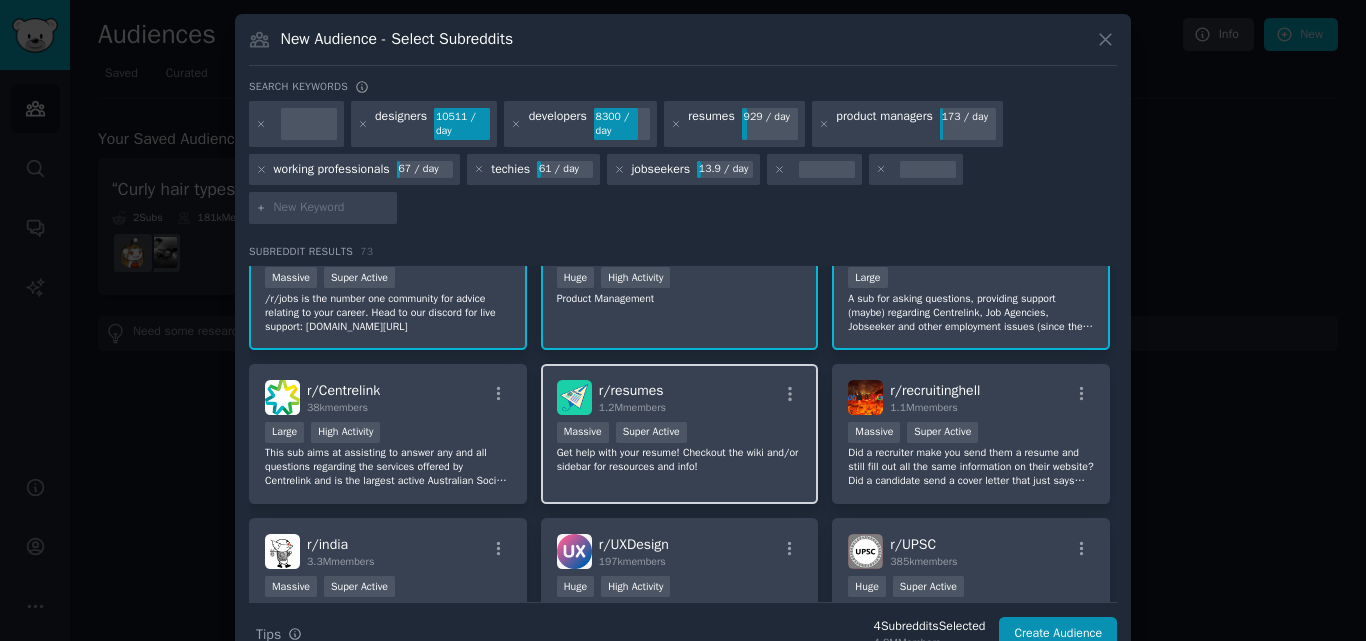 click on "Get help with your resume! Checkout the wiki and/or sidebar for resources and info!" at bounding box center [680, 460] 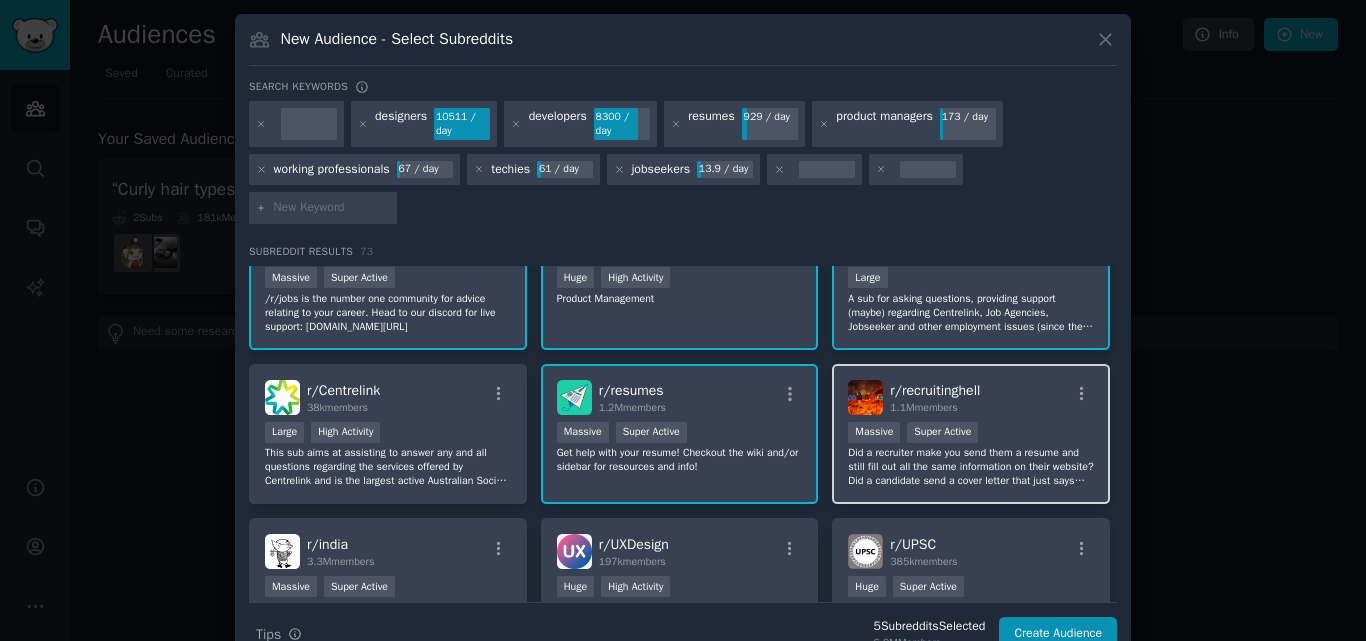 click on "Did a recruiter make you send them a resume and still fill out all the same information on their website?  Did a candidate send a cover letter that just says "PLEASE LET ME WORK HERE"?  Tell us those stories!" at bounding box center (971, 467) 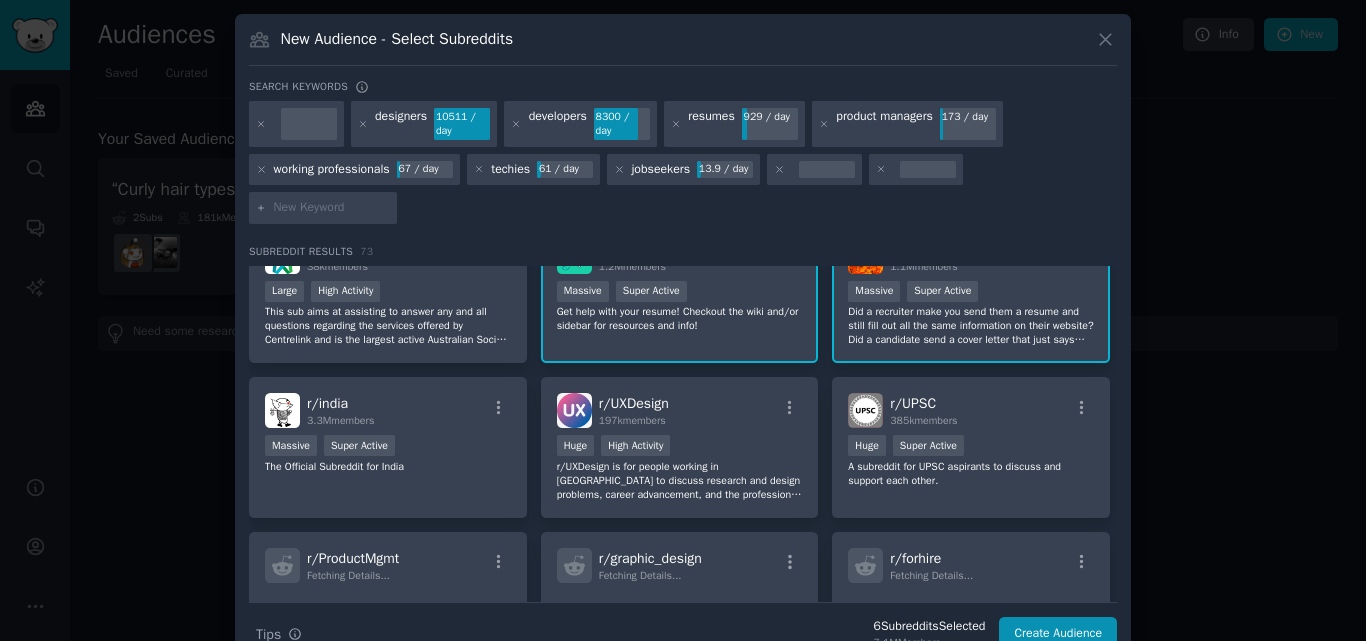 scroll, scrollTop: 353, scrollLeft: 0, axis: vertical 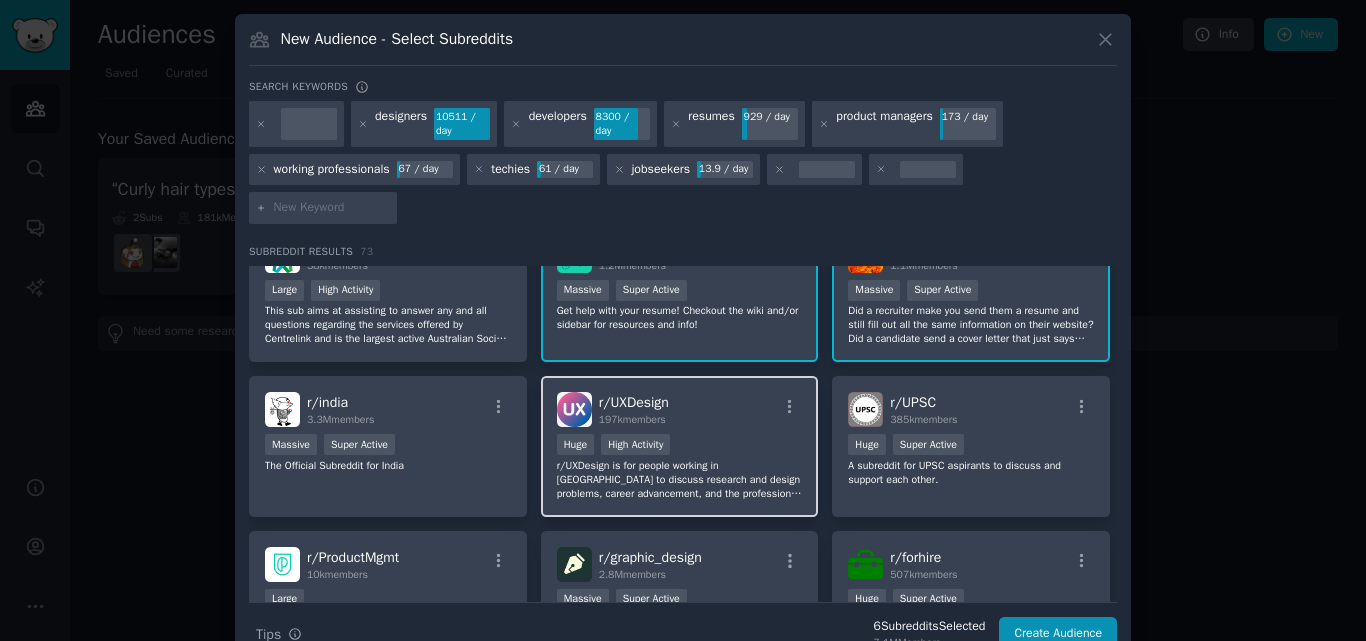 click on "r/ UXDesign 197k  members Huge High Activity r/UXDesign is for people working in [GEOGRAPHIC_DATA] to discuss research and design problems, career advancement, and the profession. Questions about breaking into the field, and design reviews of work produced only for a portfolio will be redirected to stickied threads. Post flair is required. User flair is recommended and can be customized. Please review sub rules before posting or commenting." at bounding box center (680, 446) 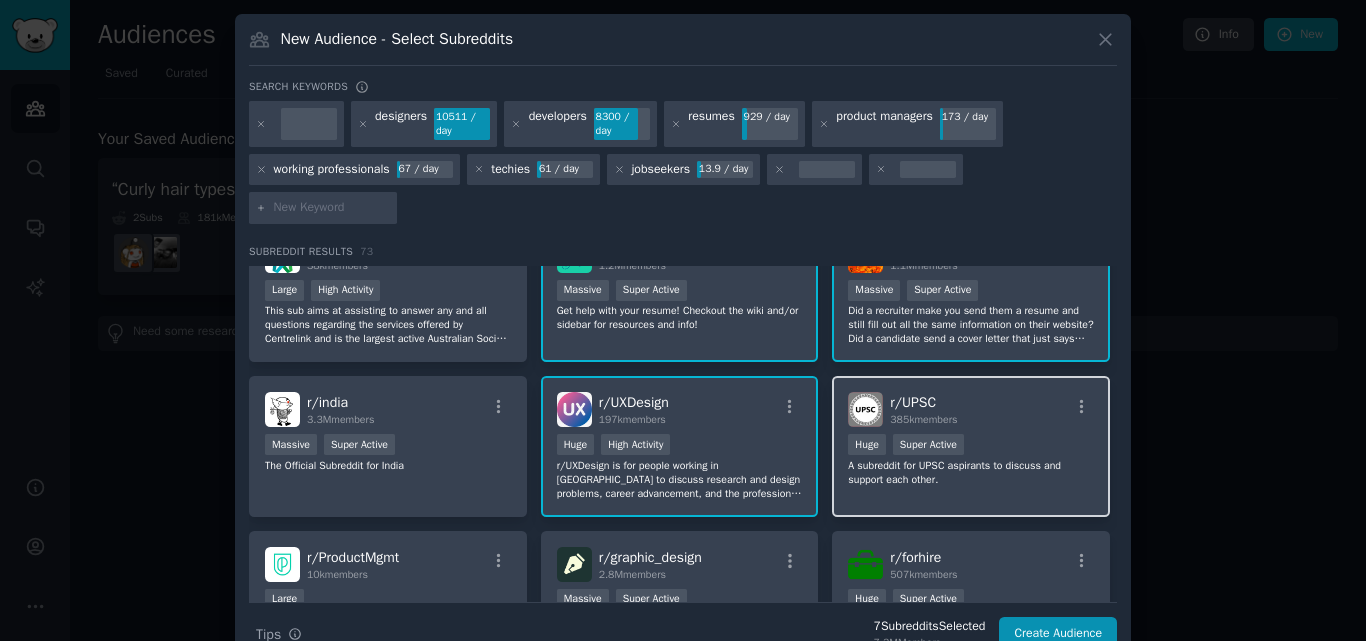 scroll, scrollTop: 484, scrollLeft: 0, axis: vertical 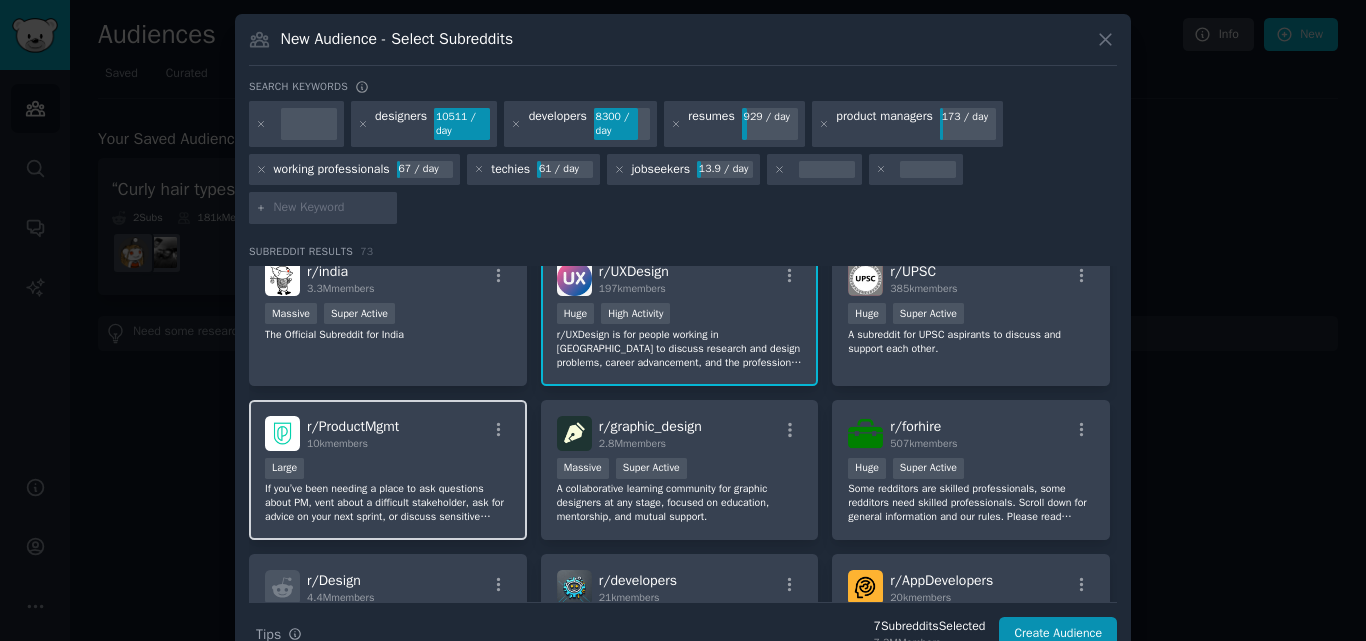click on "10k  members" at bounding box center [337, 443] 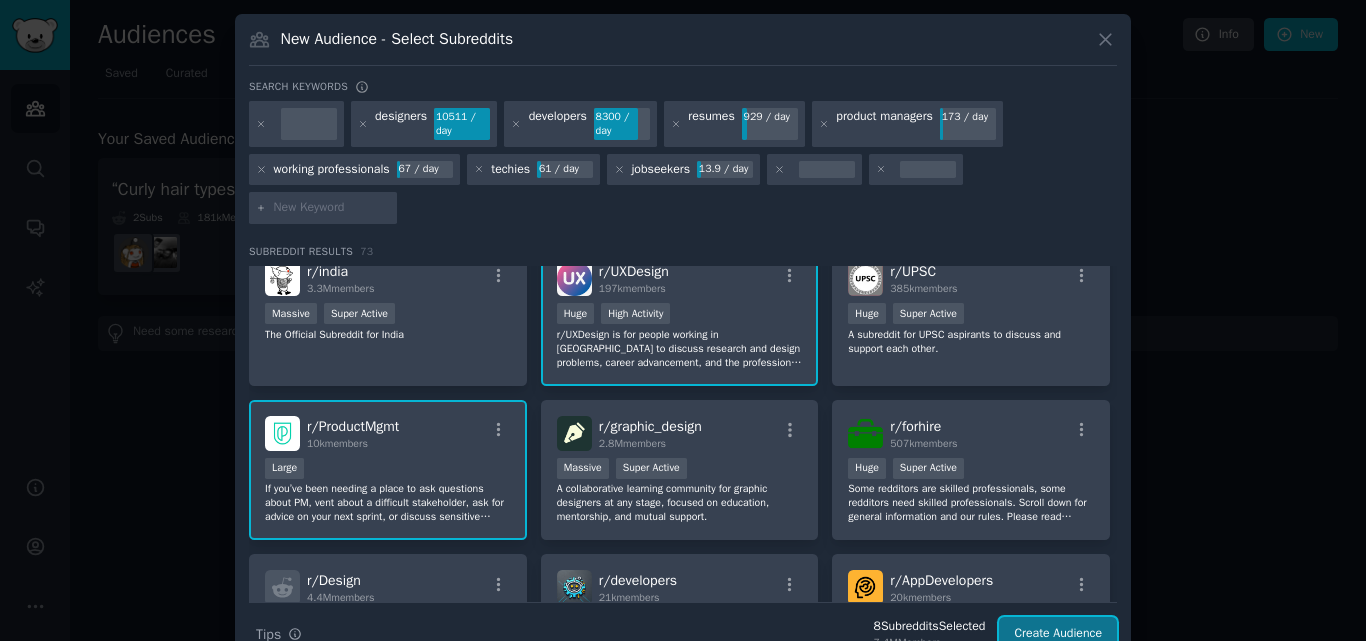 click on "Create Audience" at bounding box center [1058, 634] 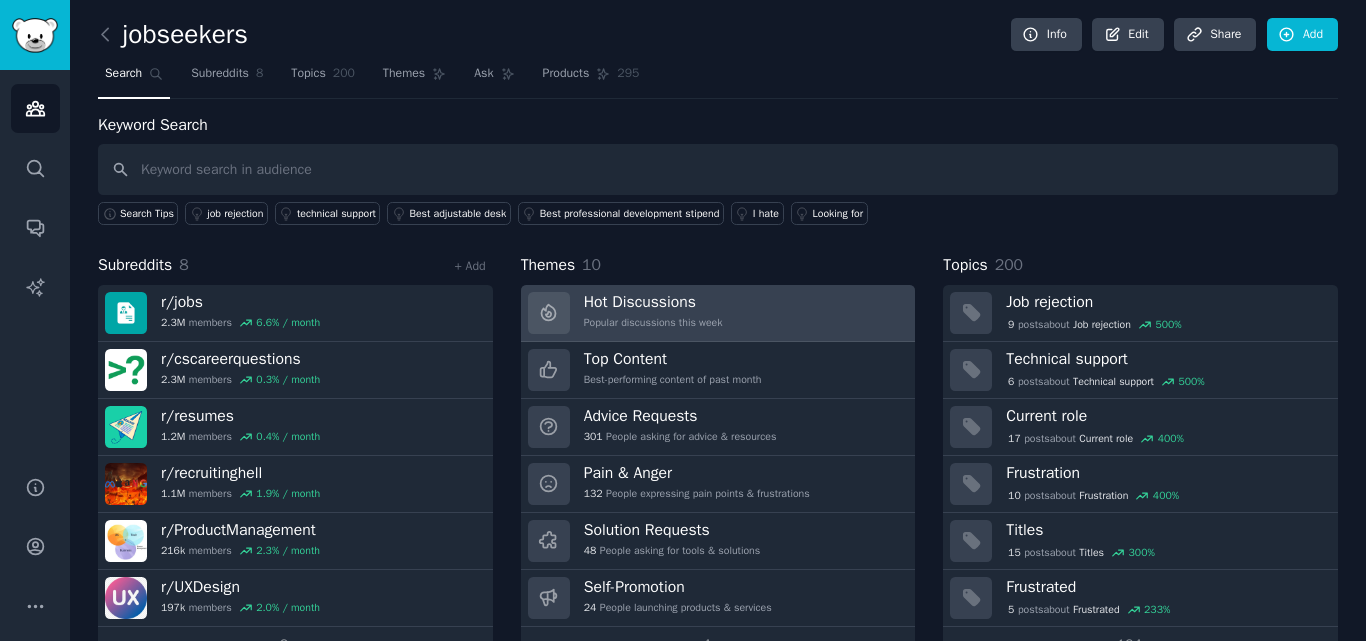 click on "Popular discussions this week" at bounding box center [653, 323] 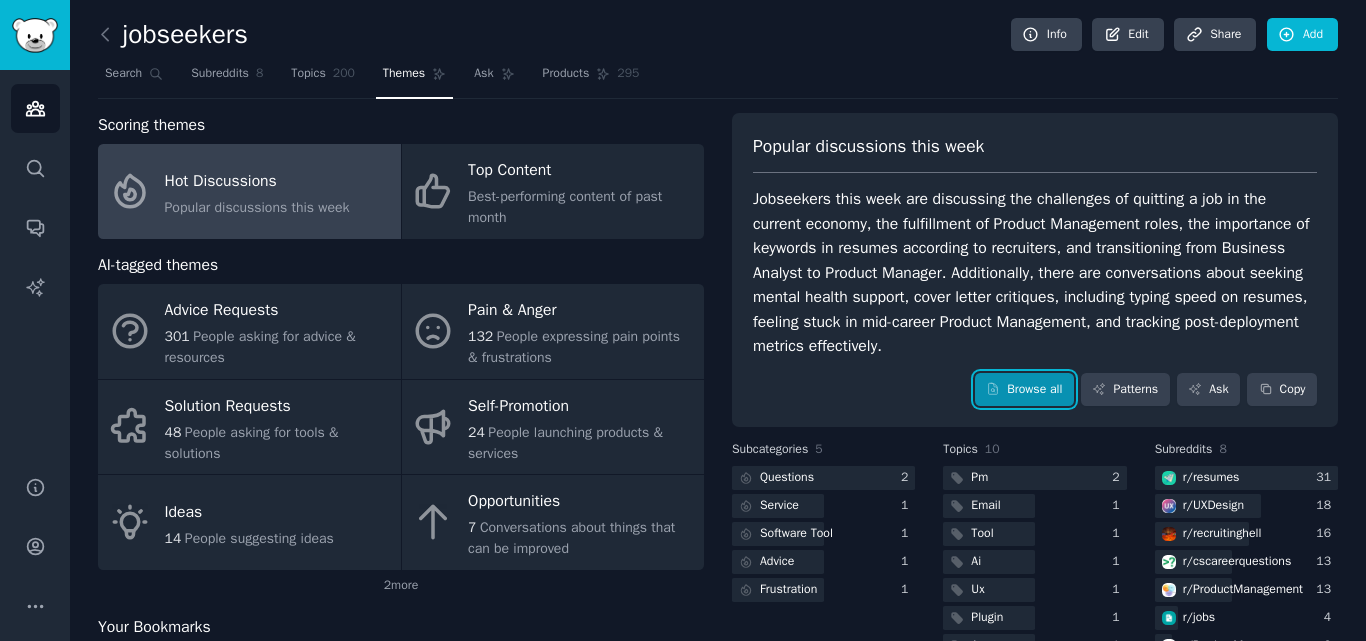 click on "Browse all" at bounding box center (1024, 390) 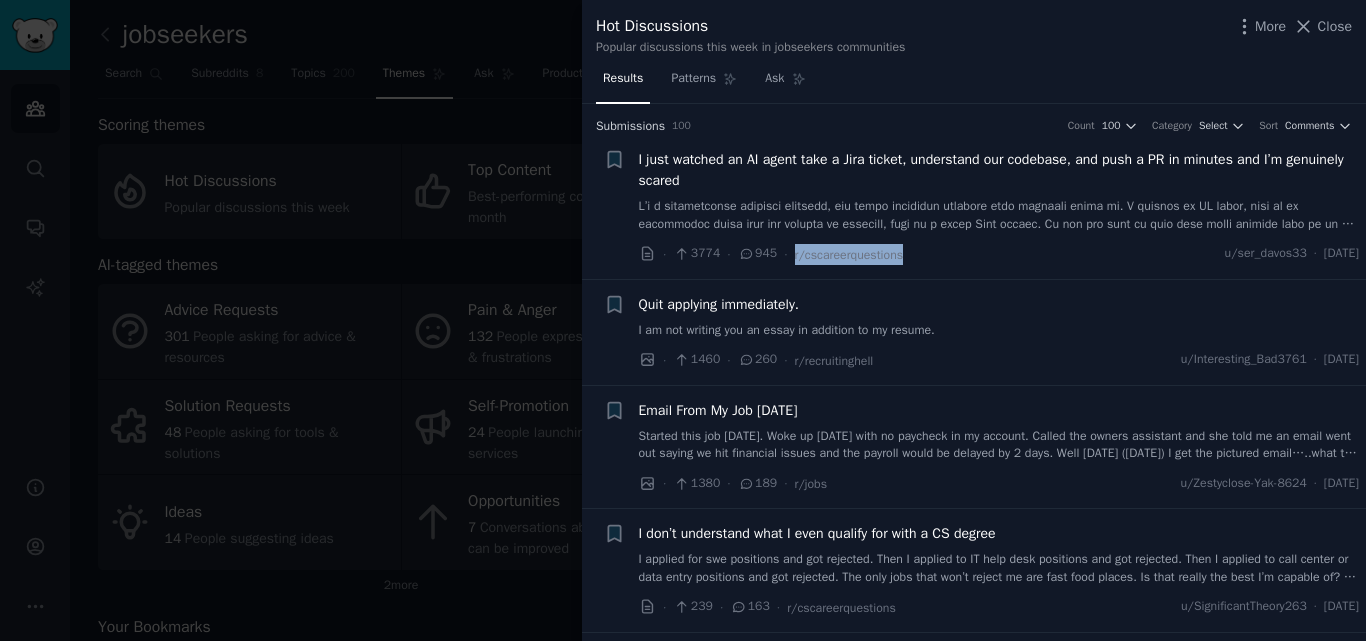 drag, startPoint x: 911, startPoint y: 260, endPoint x: 784, endPoint y: 262, distance: 127.01575 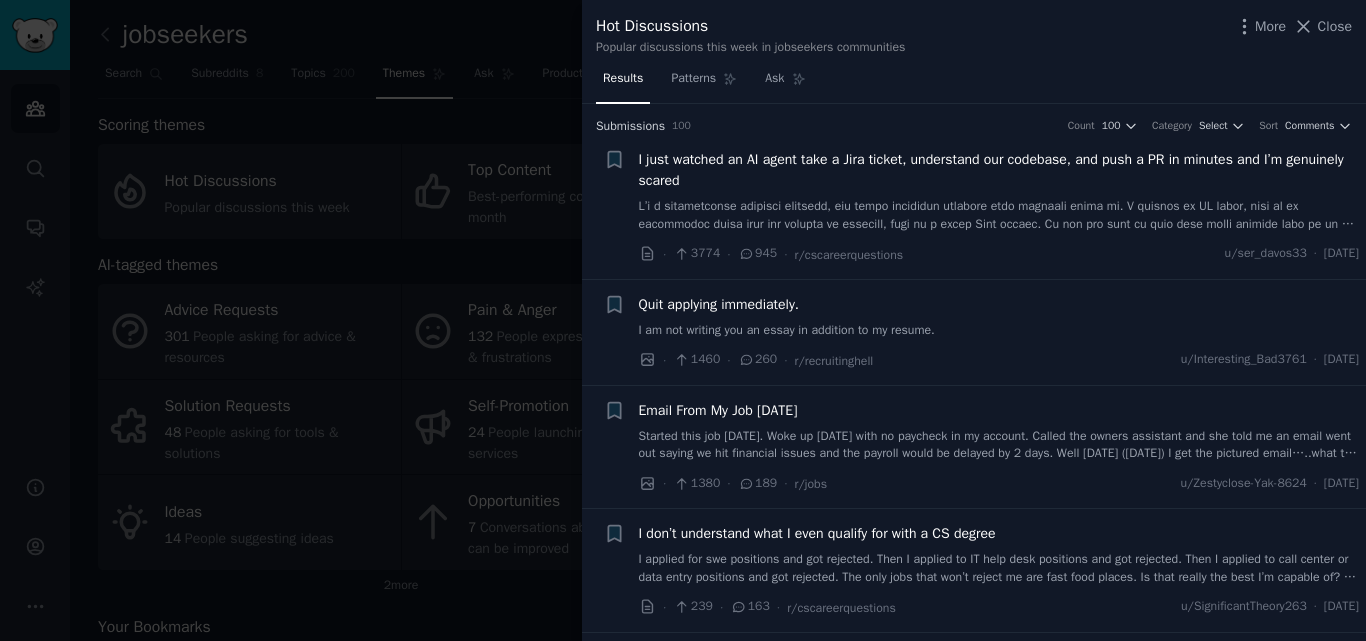 click on "· 1460 · 260 · r/recruitinghell u/Interesting_Bad3761 · [DATE]" at bounding box center (999, 360) 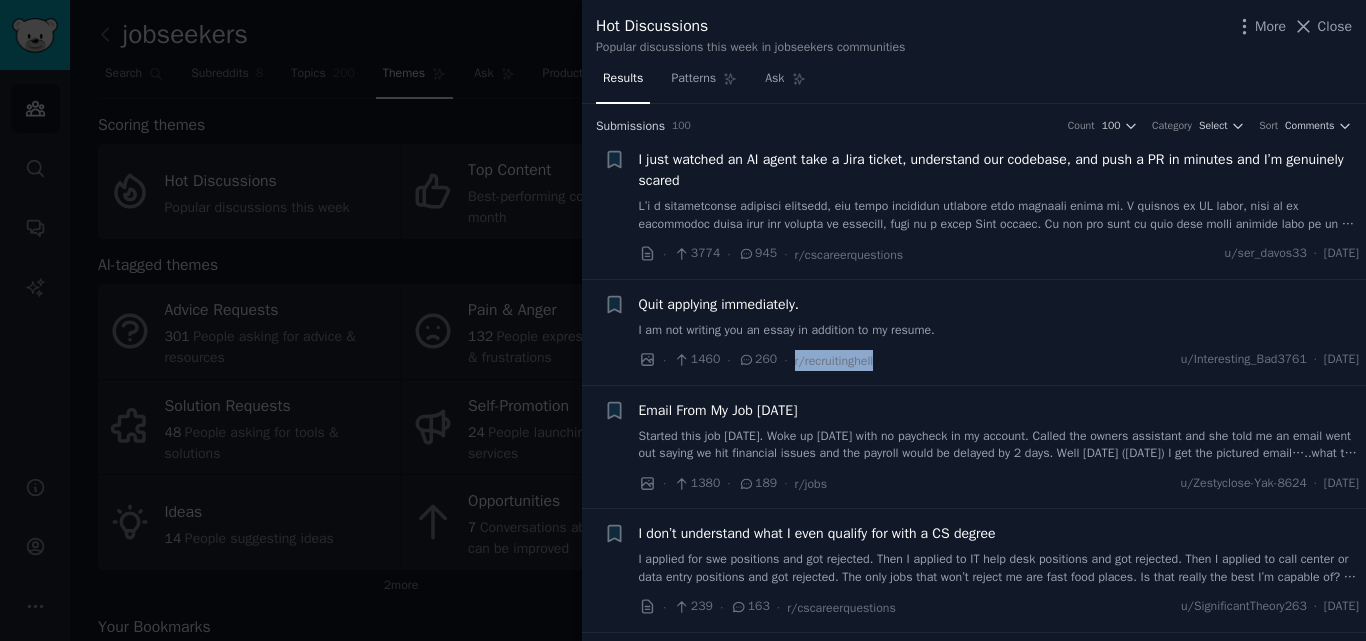 drag, startPoint x: 882, startPoint y: 356, endPoint x: 784, endPoint y: 374, distance: 99.63935 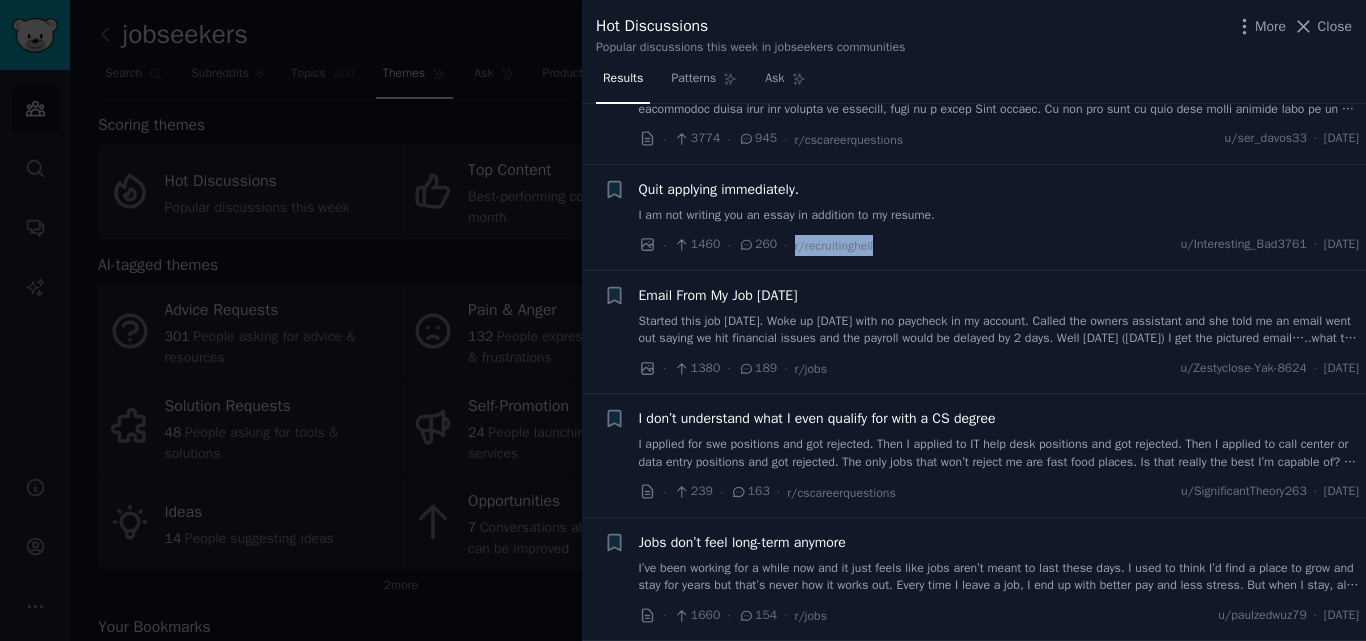 scroll, scrollTop: 125, scrollLeft: 0, axis: vertical 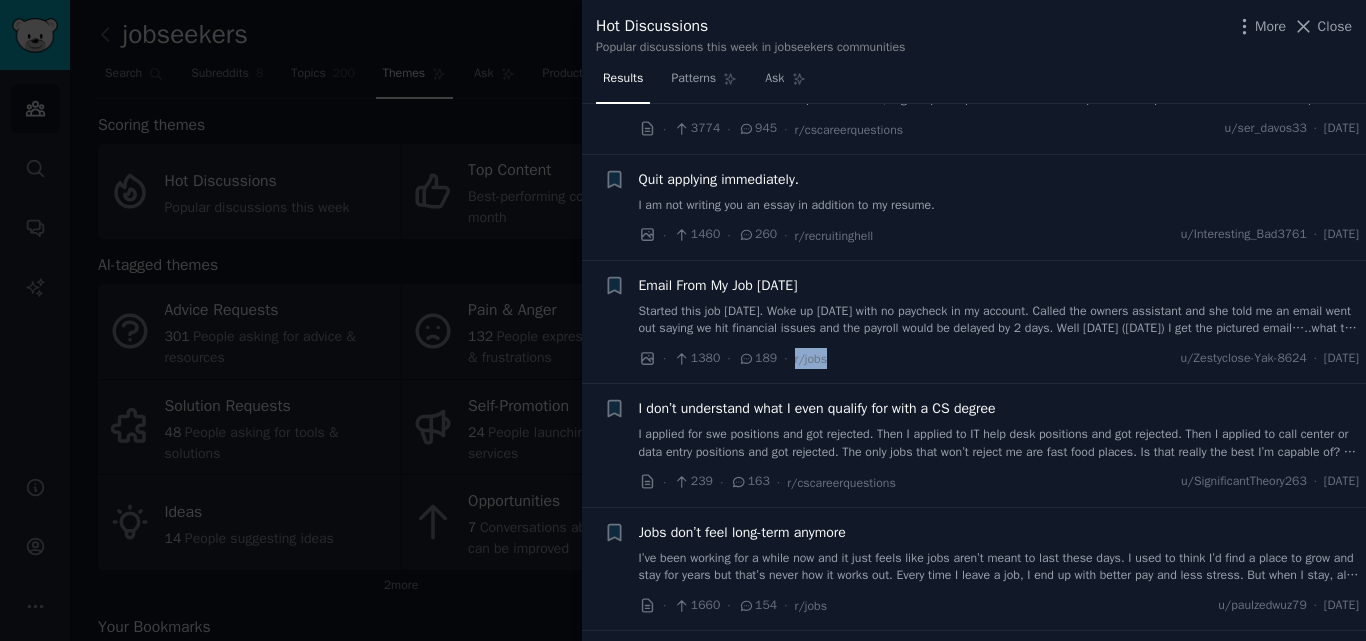 drag, startPoint x: 834, startPoint y: 366, endPoint x: 781, endPoint y: 365, distance: 53.009434 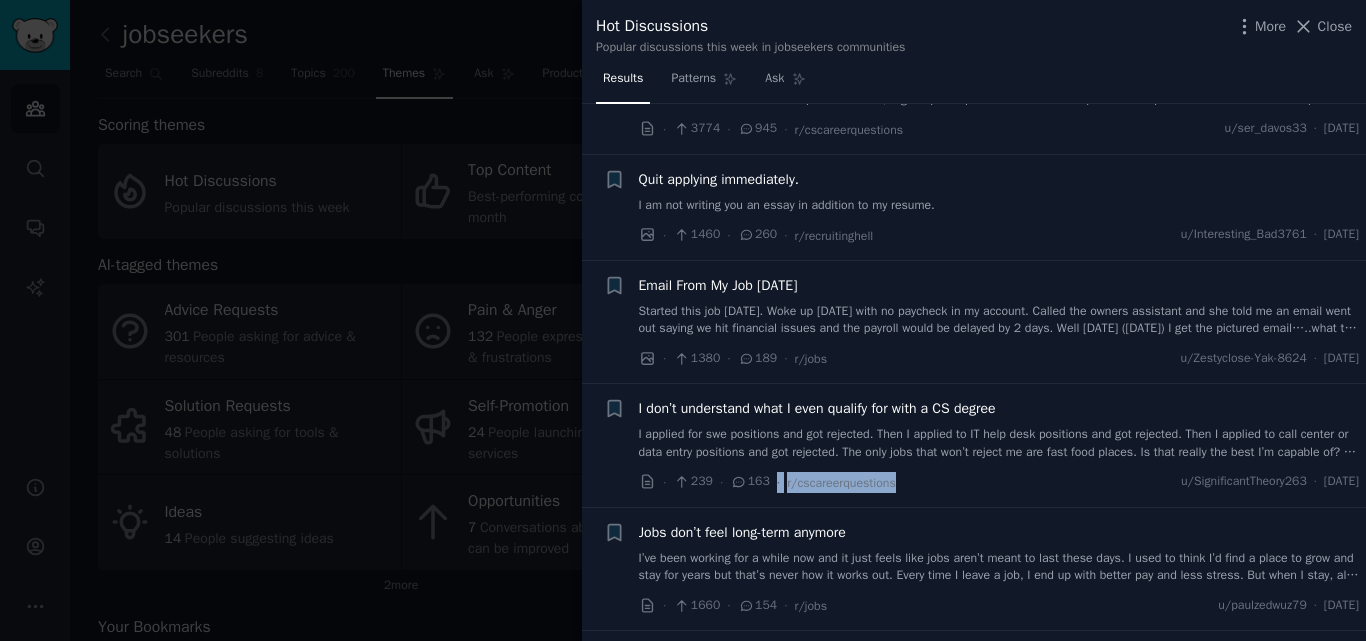 drag, startPoint x: 898, startPoint y: 479, endPoint x: 772, endPoint y: 492, distance: 126.66886 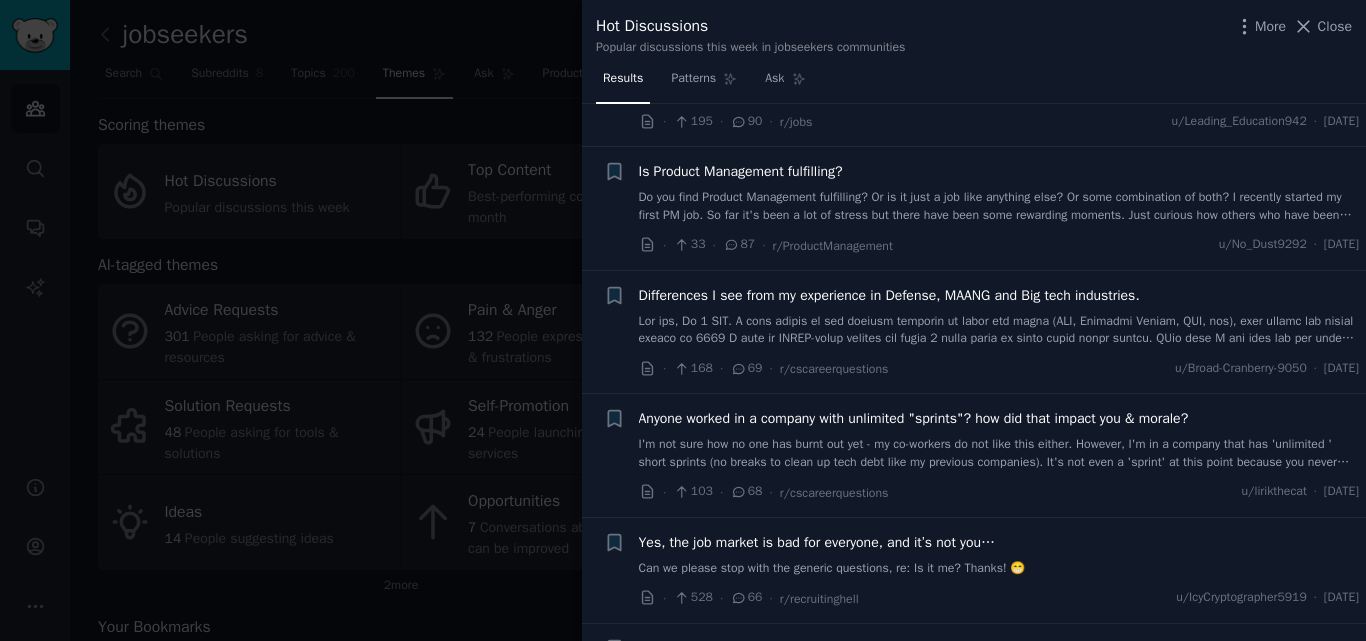 scroll, scrollTop: 963, scrollLeft: 0, axis: vertical 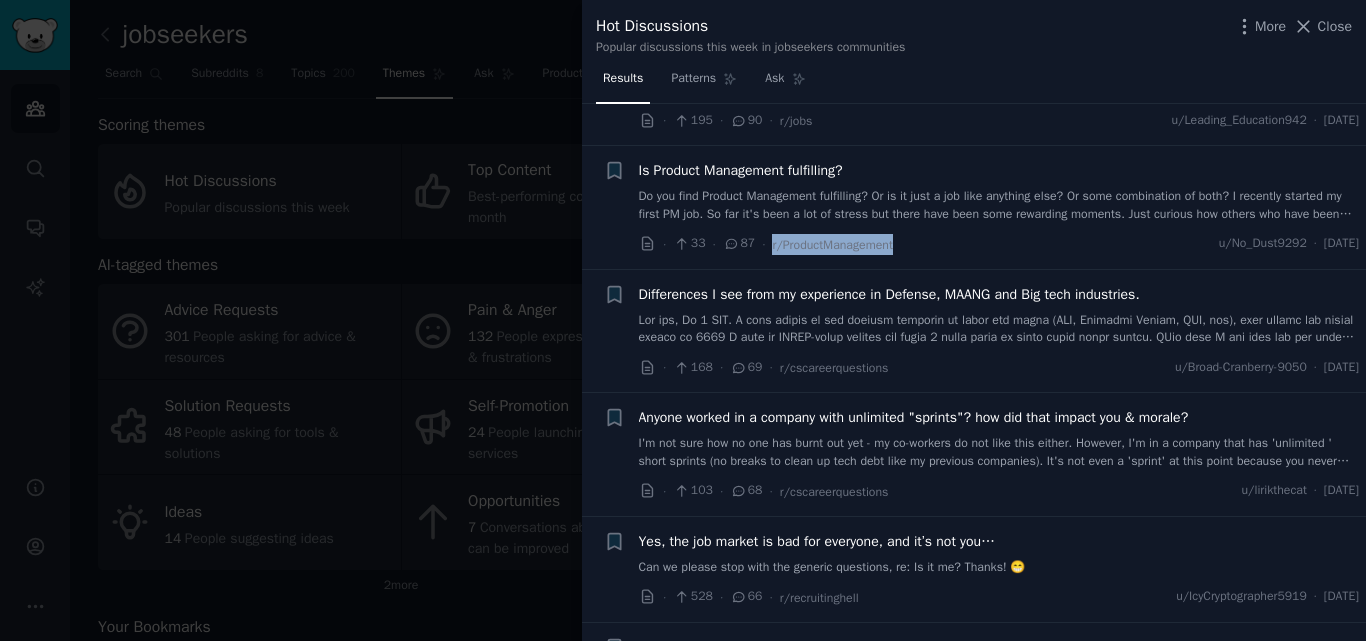 drag, startPoint x: 904, startPoint y: 244, endPoint x: 761, endPoint y: 247, distance: 143.03146 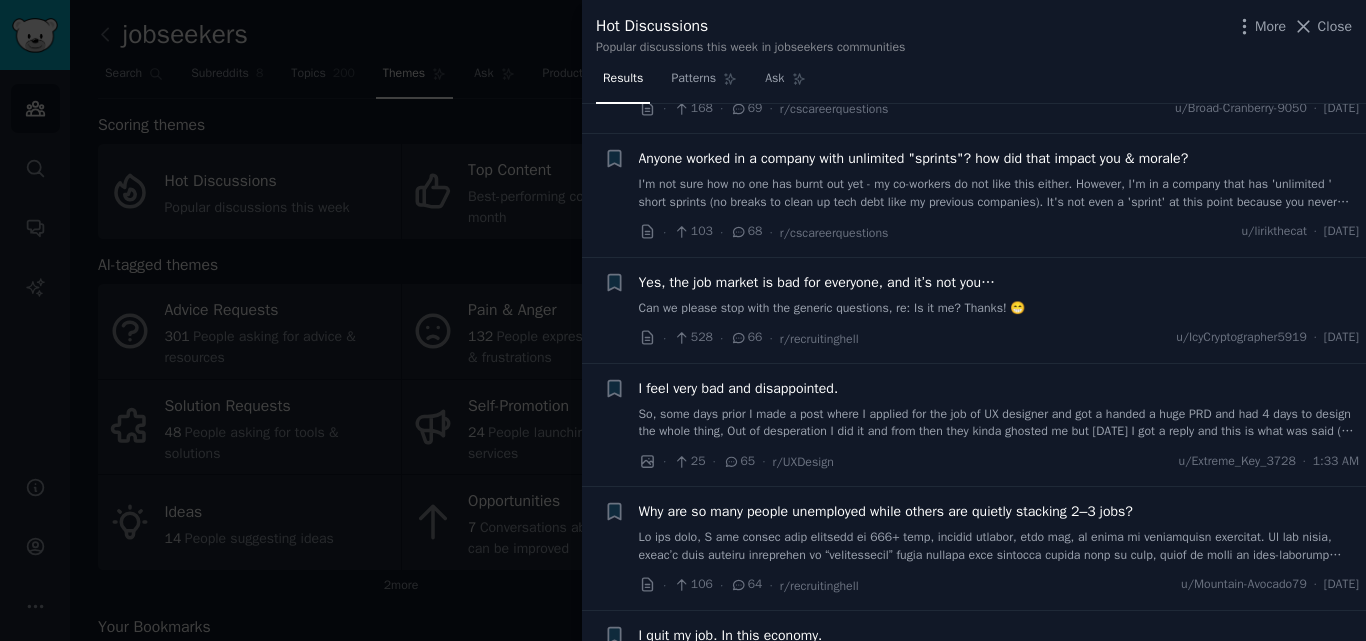 scroll, scrollTop: 1279, scrollLeft: 0, axis: vertical 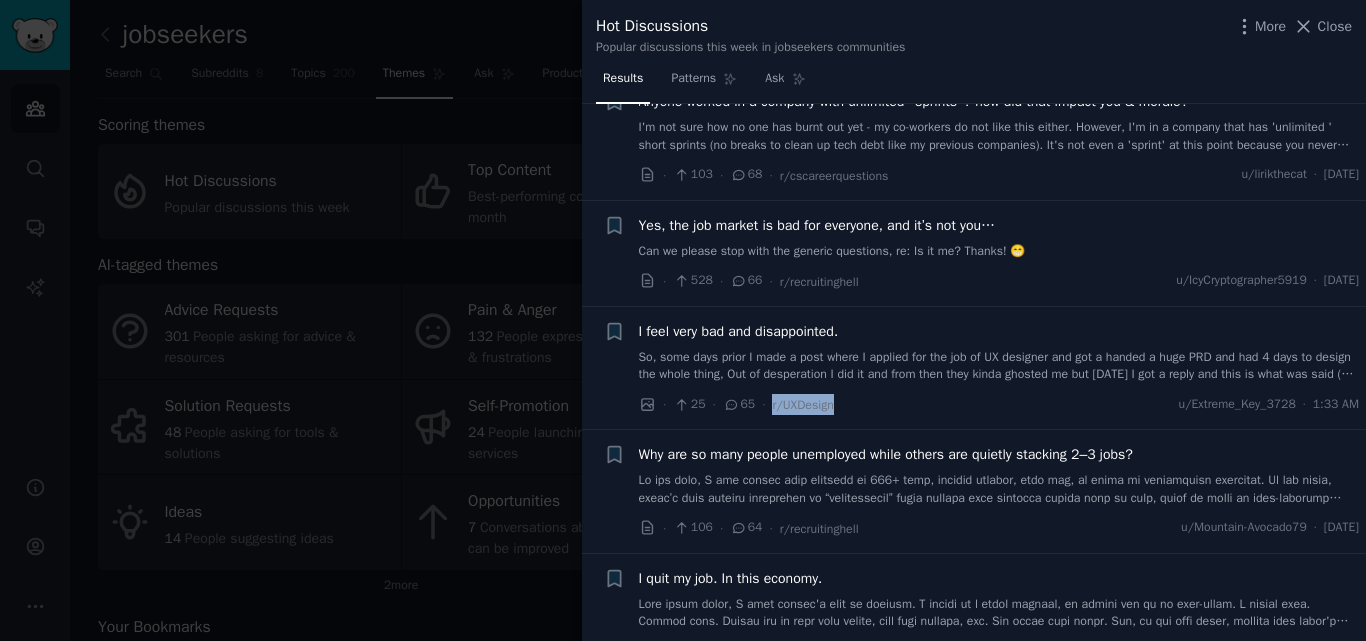 drag, startPoint x: 843, startPoint y: 411, endPoint x: 765, endPoint y: 405, distance: 78.23043 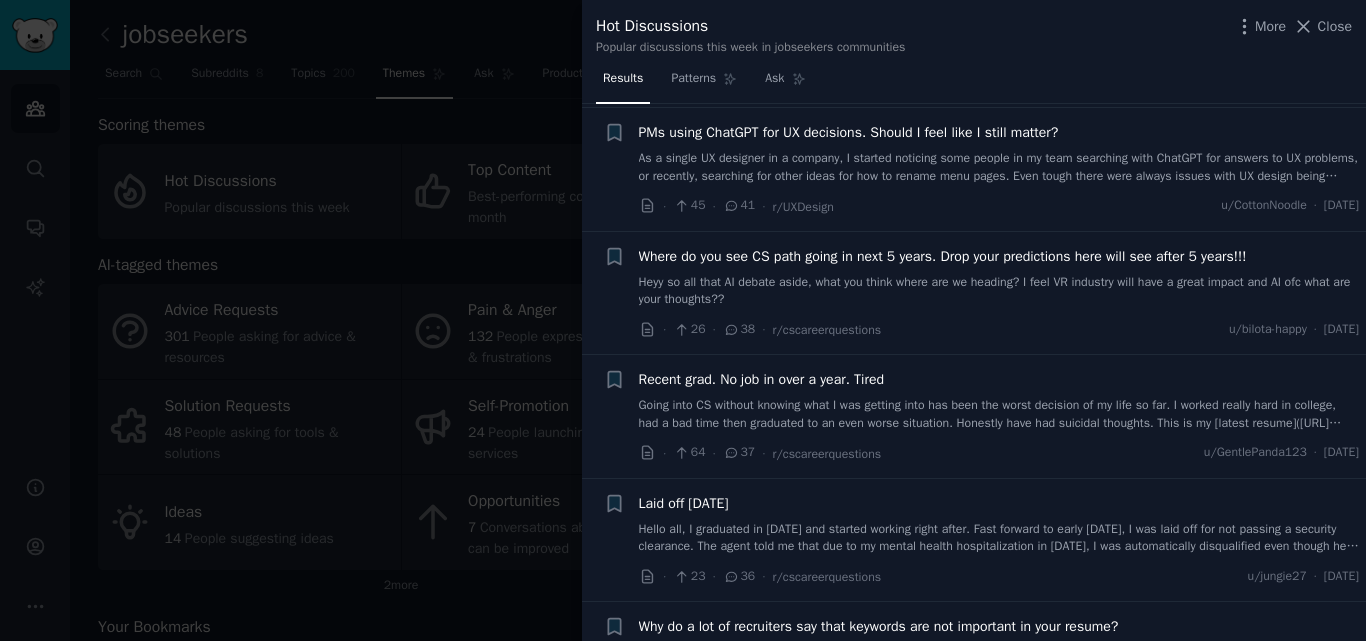 scroll, scrollTop: 1849, scrollLeft: 0, axis: vertical 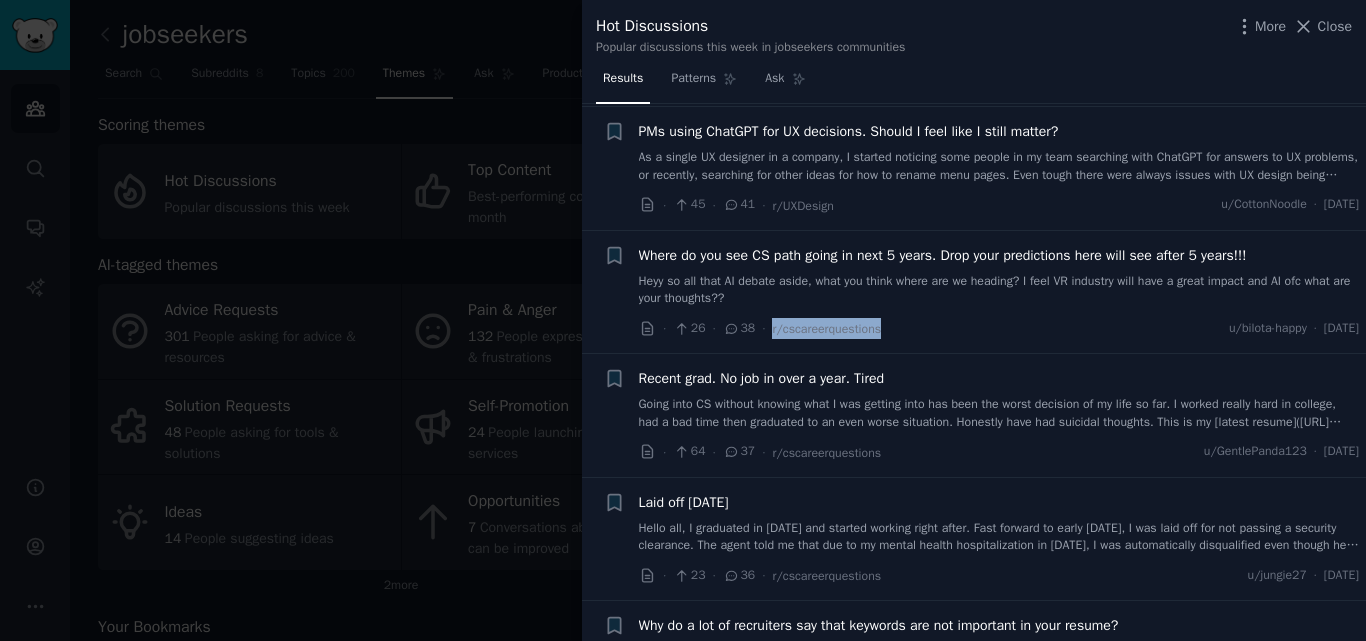 drag, startPoint x: 901, startPoint y: 326, endPoint x: 765, endPoint y: 338, distance: 136.52838 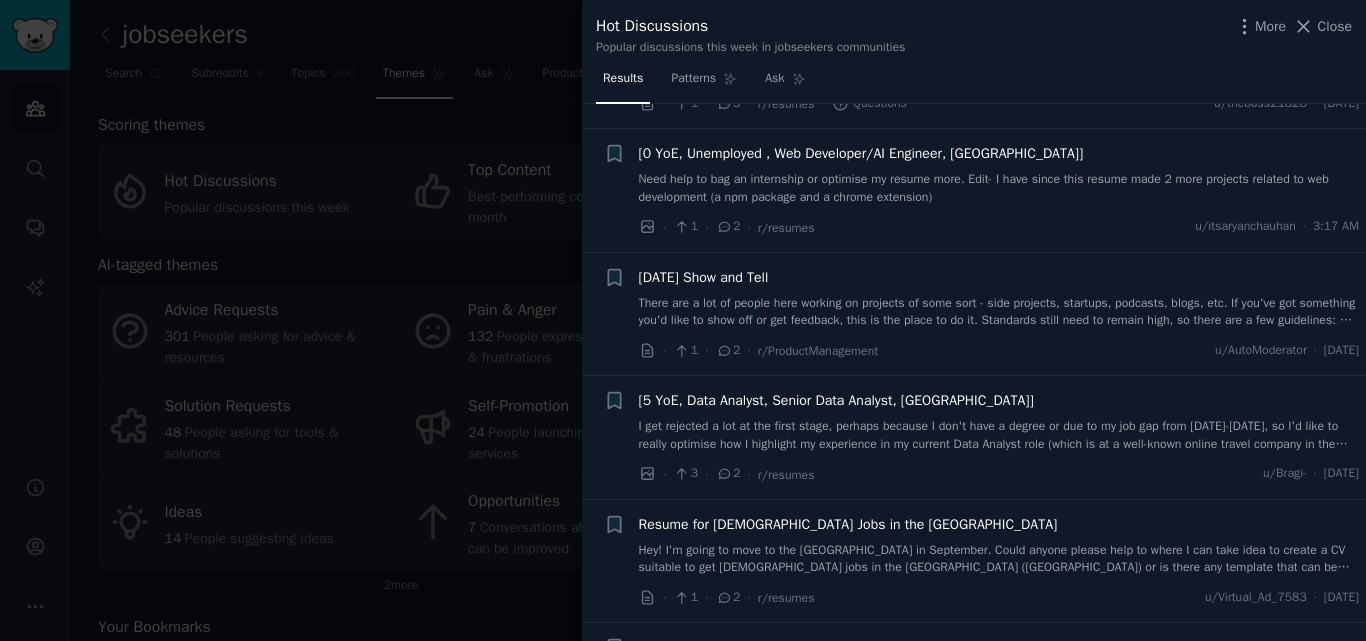 scroll, scrollTop: 7504, scrollLeft: 0, axis: vertical 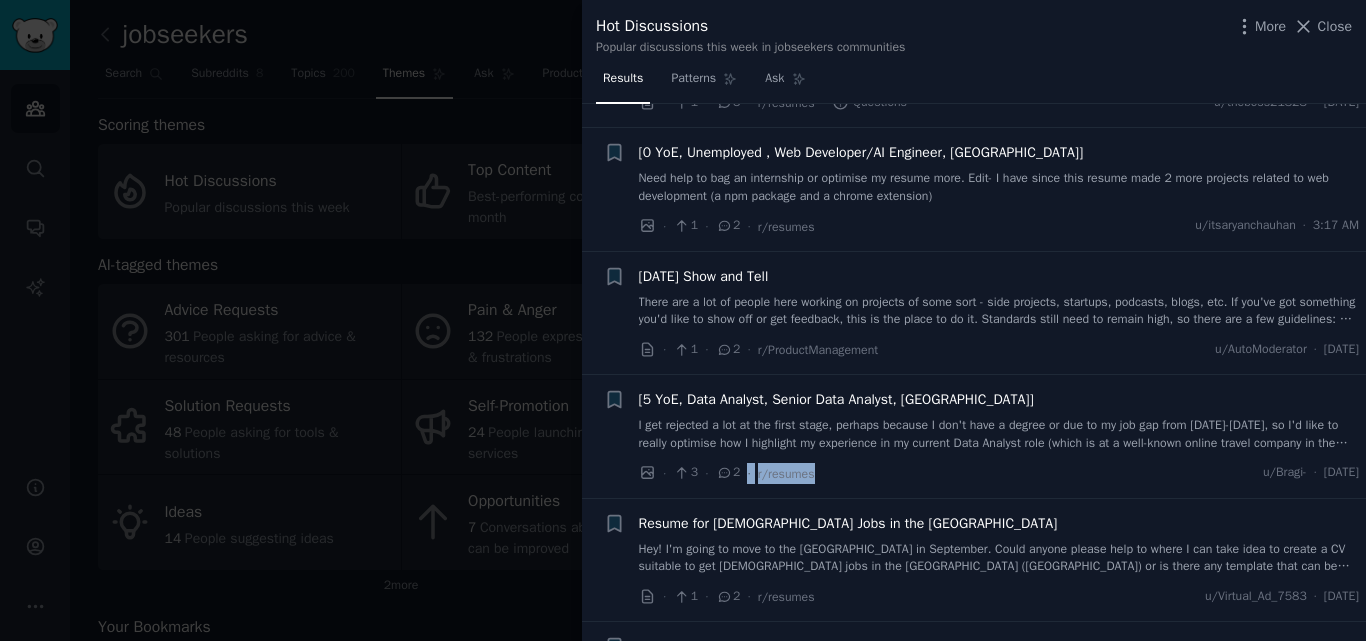 drag, startPoint x: 815, startPoint y: 514, endPoint x: 745, endPoint y: 501, distance: 71.19691 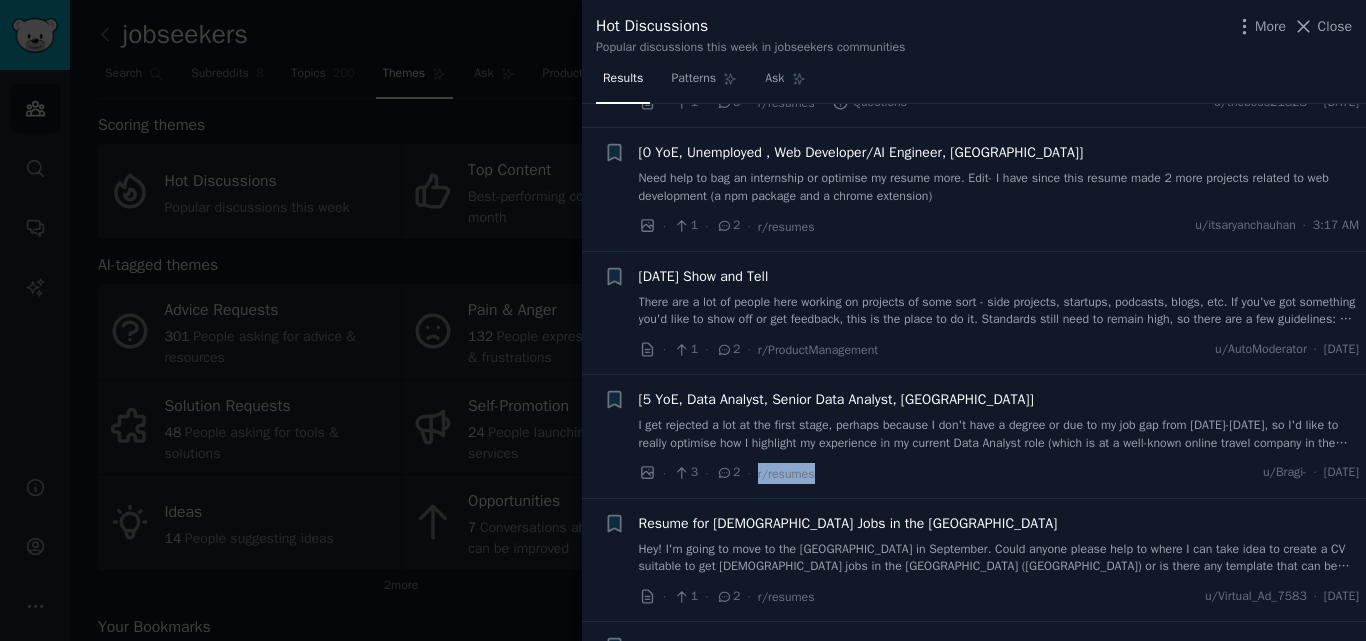 drag, startPoint x: 833, startPoint y: 498, endPoint x: 750, endPoint y: 503, distance: 83.15047 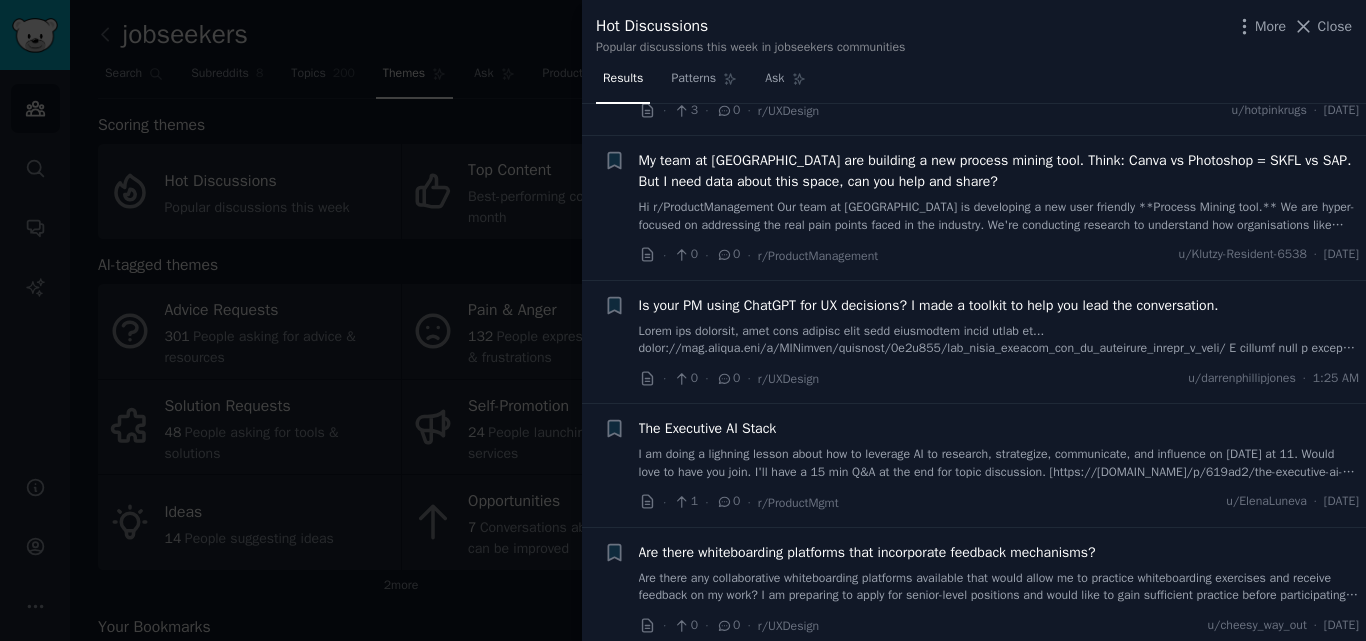 scroll, scrollTop: 11494, scrollLeft: 0, axis: vertical 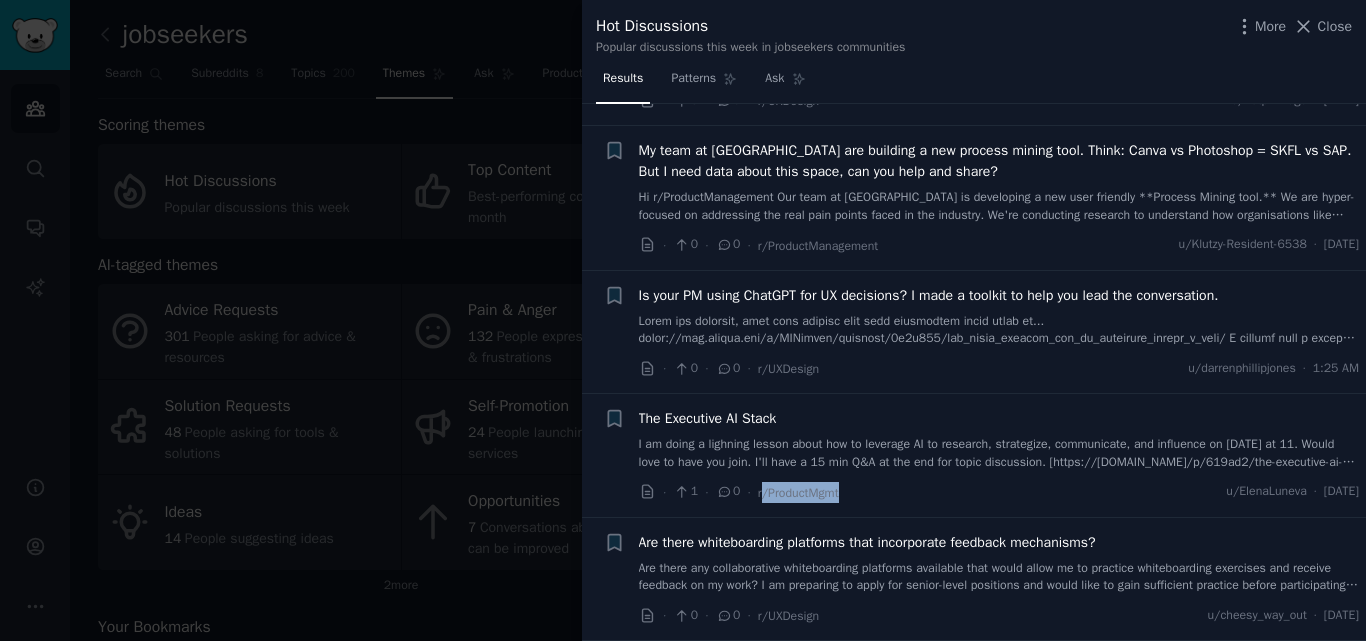 drag, startPoint x: 847, startPoint y: 486, endPoint x: 863, endPoint y: 629, distance: 143.89232 